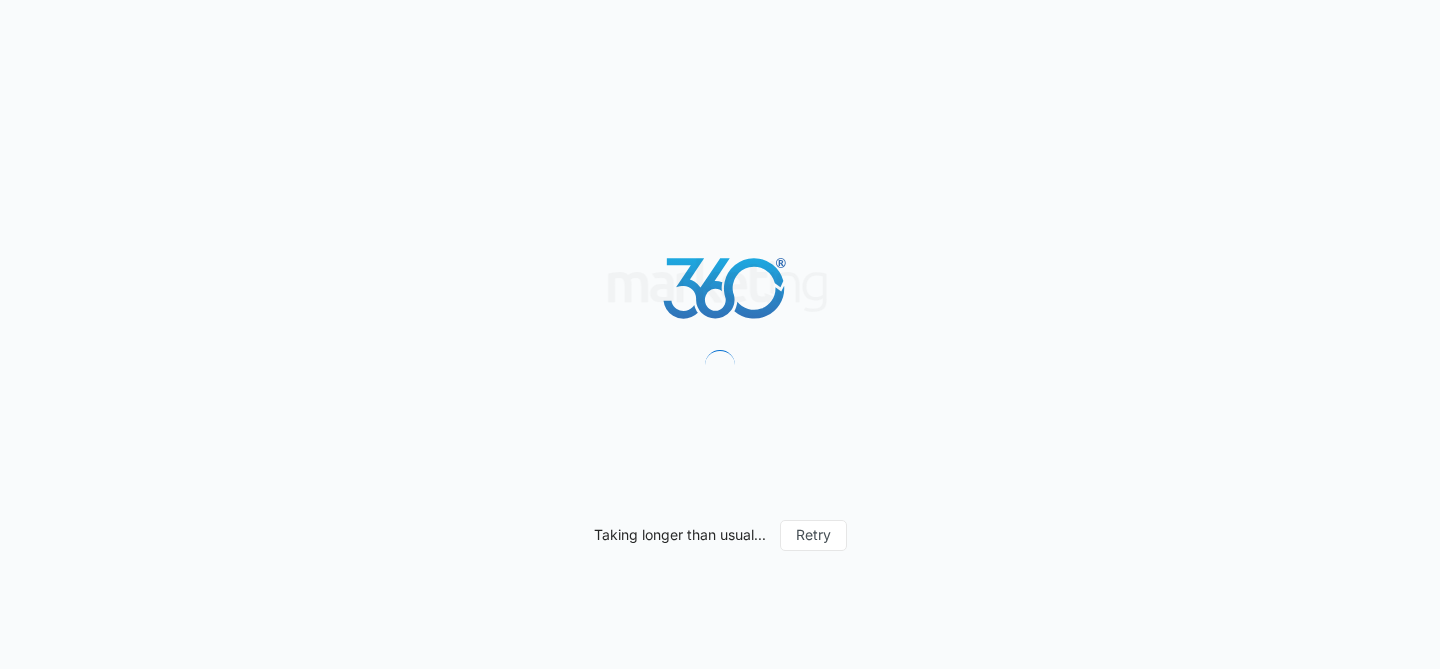 scroll, scrollTop: 0, scrollLeft: 0, axis: both 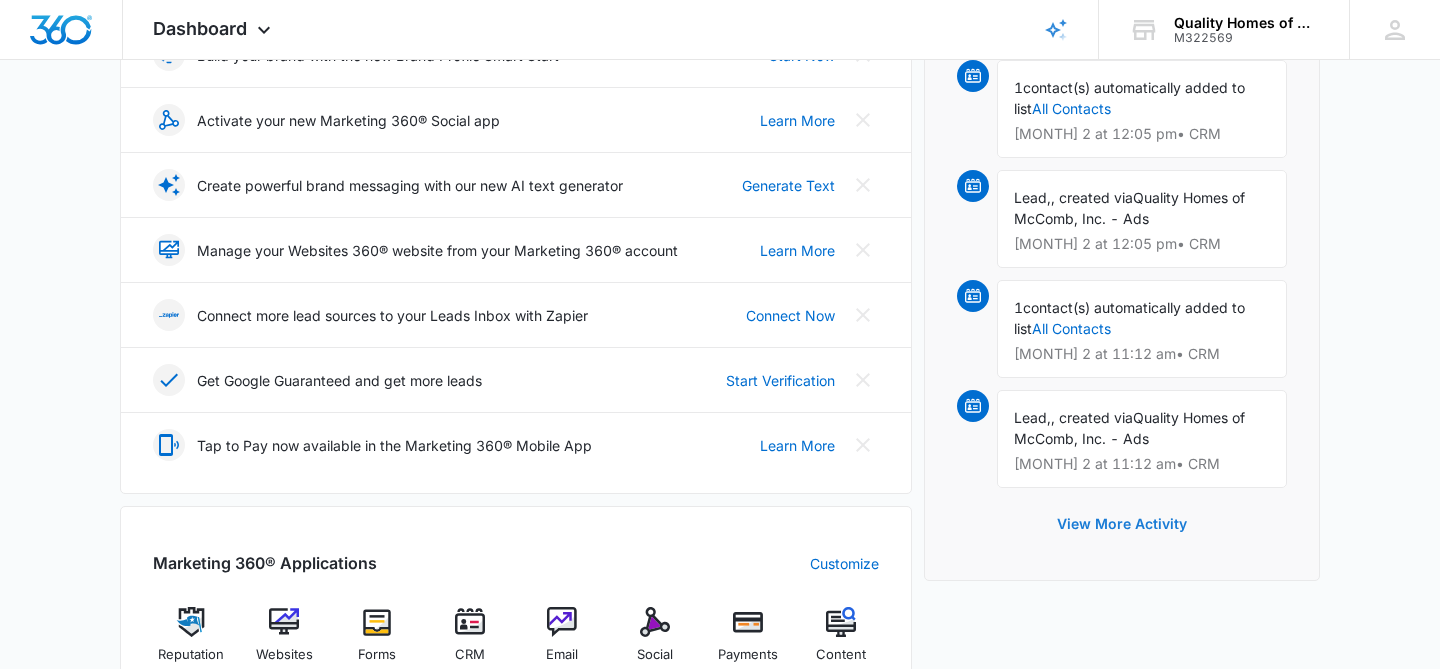 click on "View More Activity" at bounding box center (1122, 524) 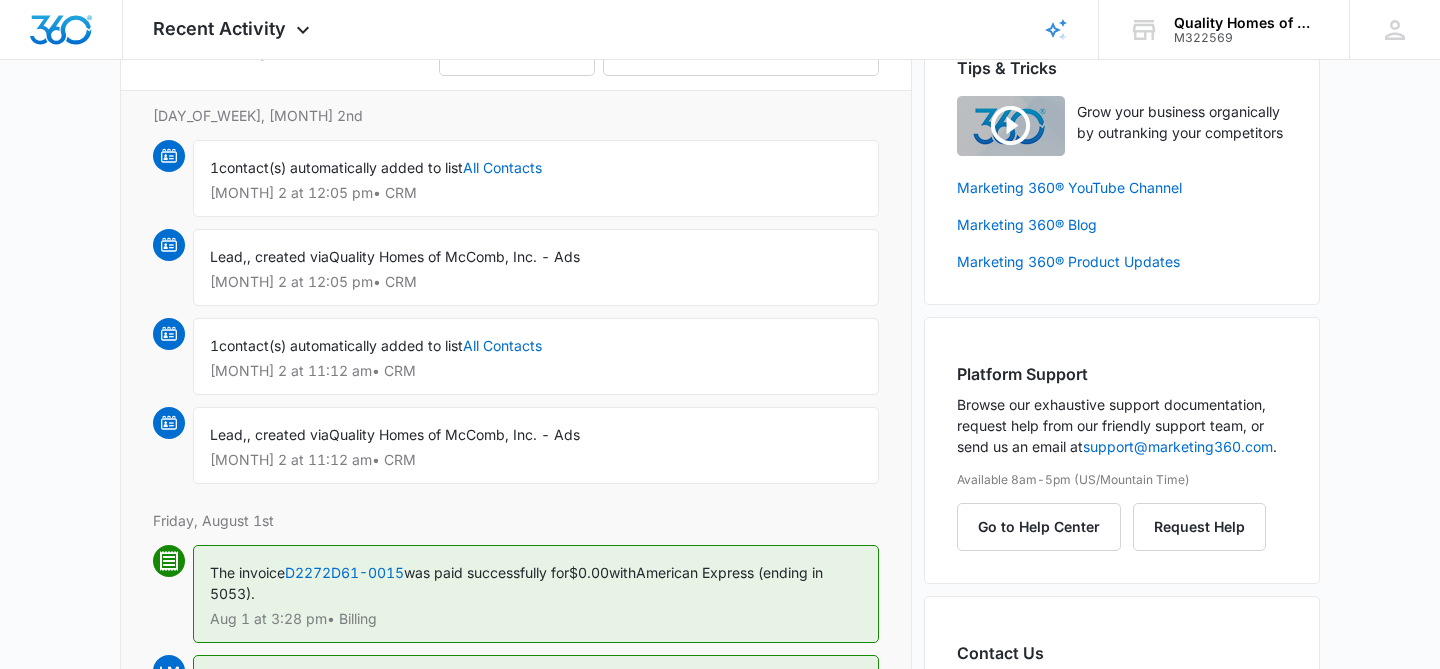 scroll, scrollTop: 166, scrollLeft: 0, axis: vertical 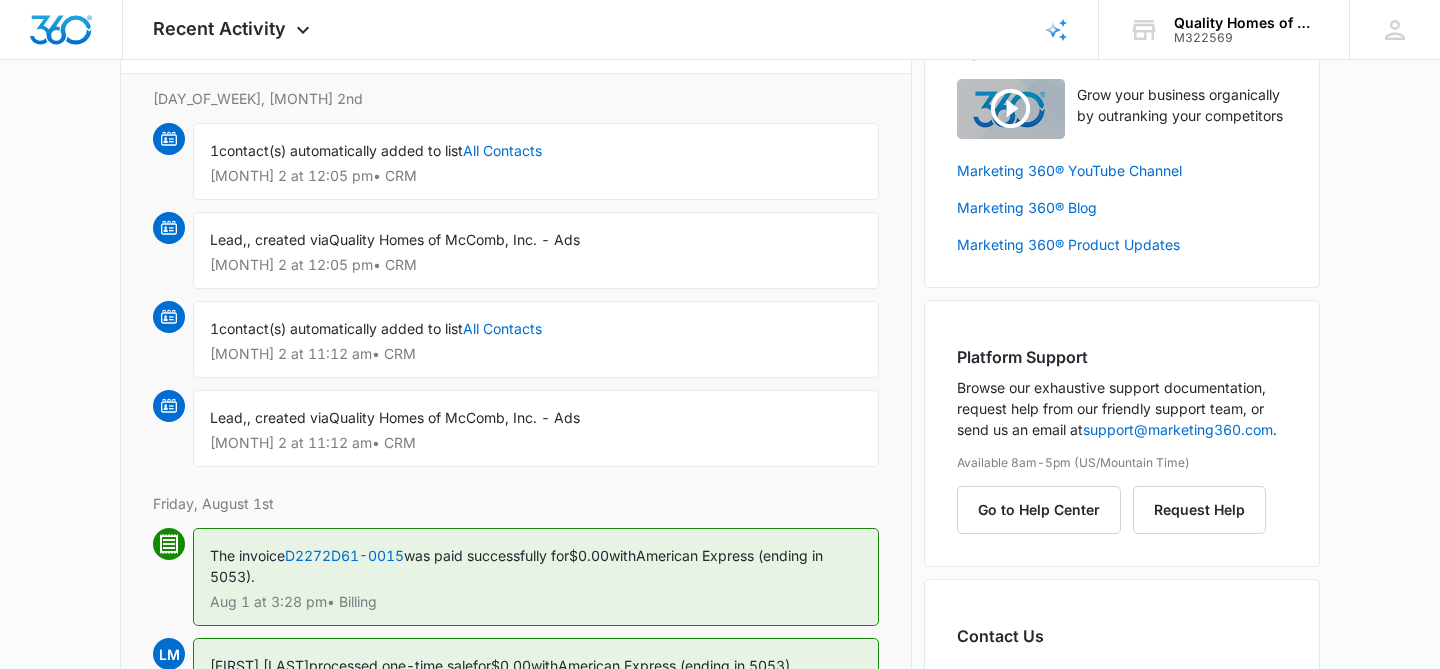 click on "[MONTH] 2 at 11:12 am • CRM" at bounding box center [536, 443] 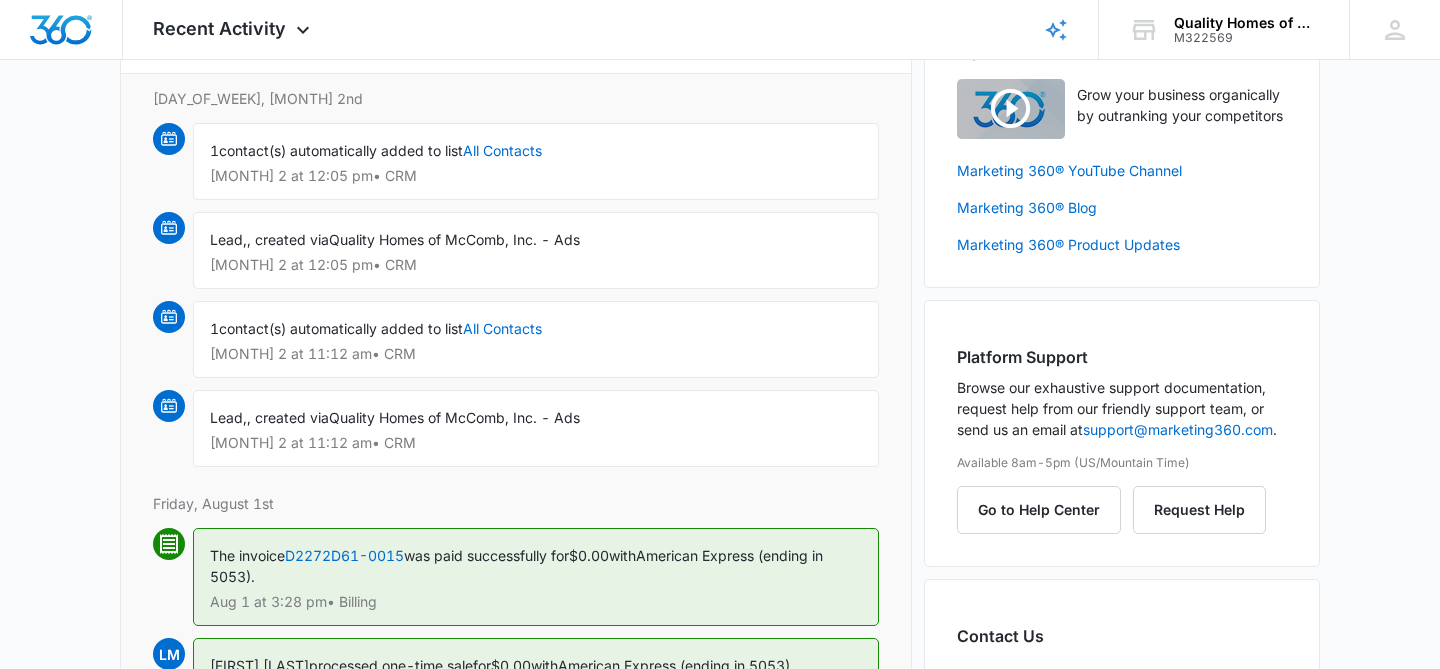 click at bounding box center (169, 406) 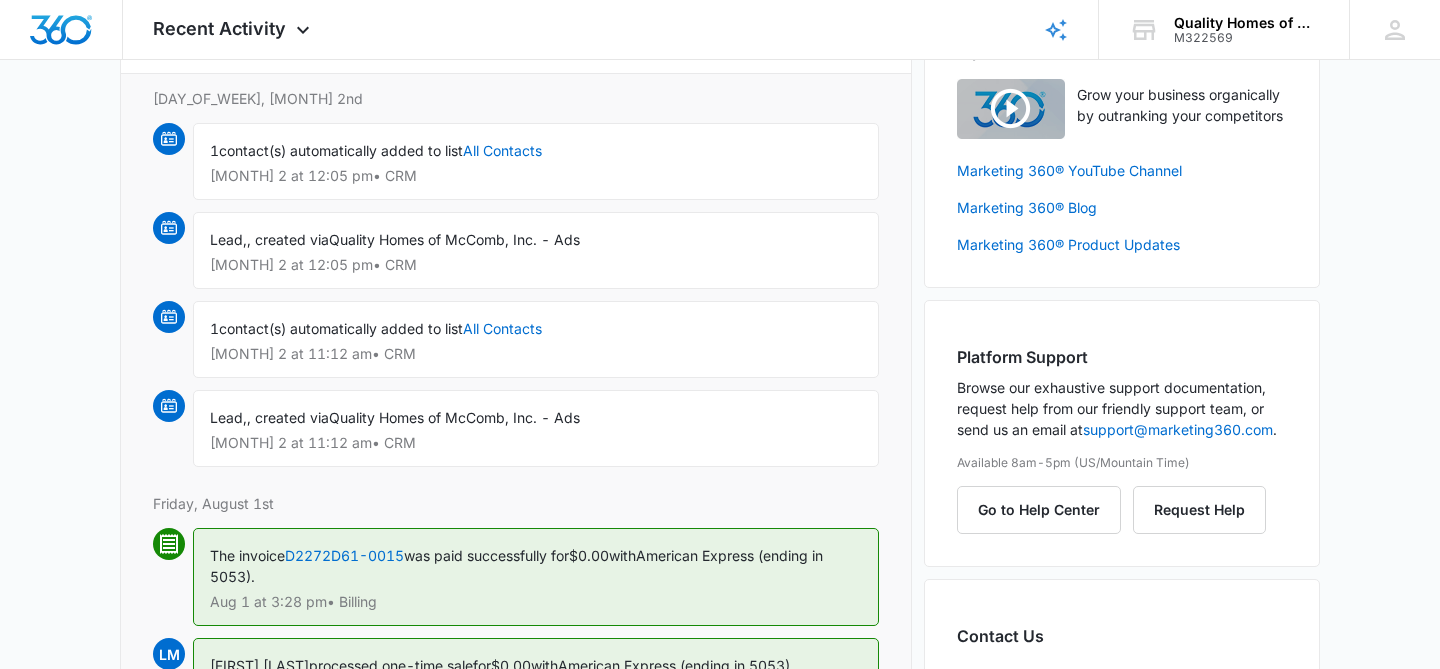 click on "[MONTH] 2 at 11:12 am • CRM" at bounding box center [536, 354] 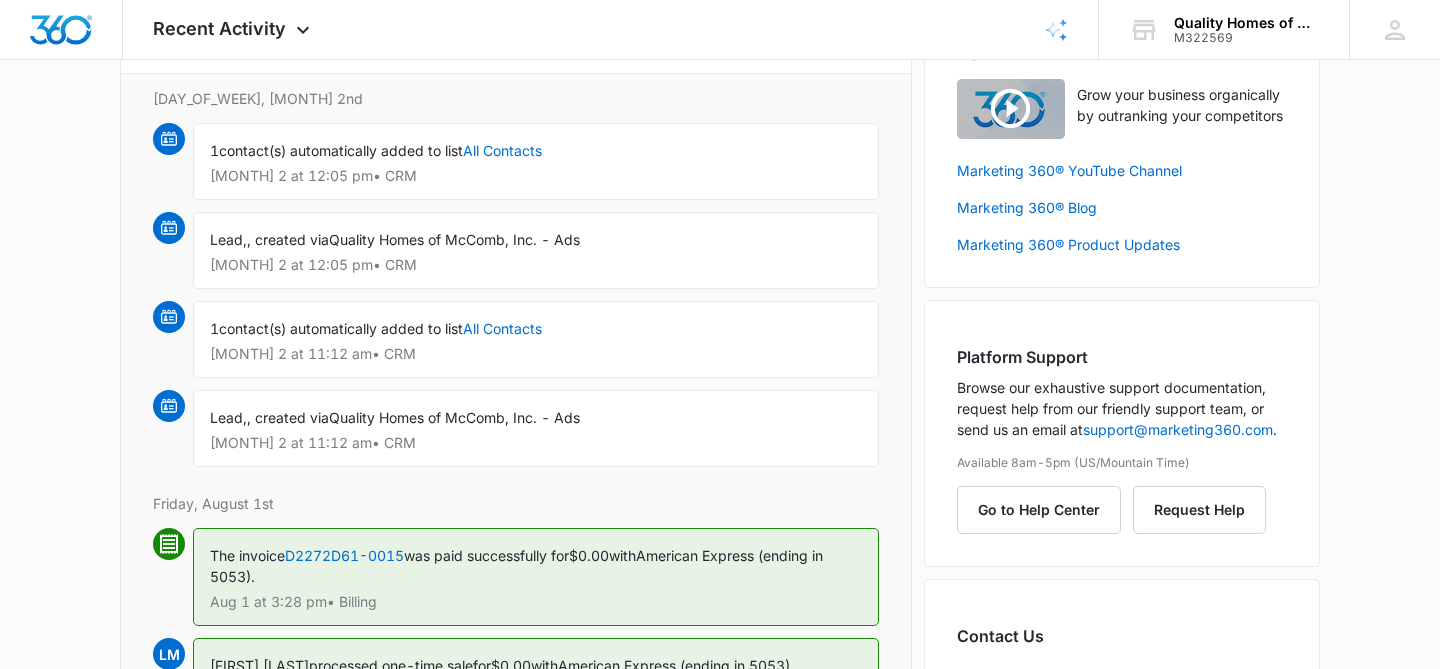 click on "[MONTH] 2 at 11:12 am • CRM" at bounding box center (536, 354) 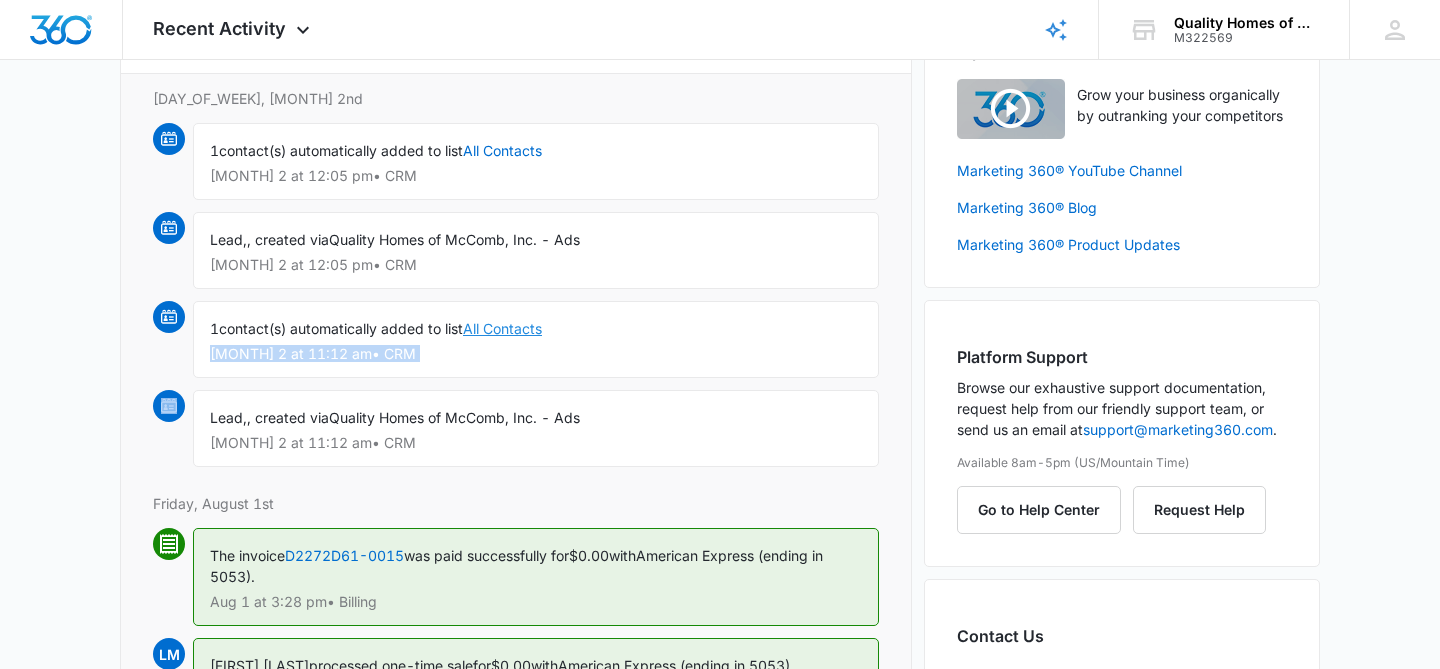 click on "All Contacts" at bounding box center [502, 328] 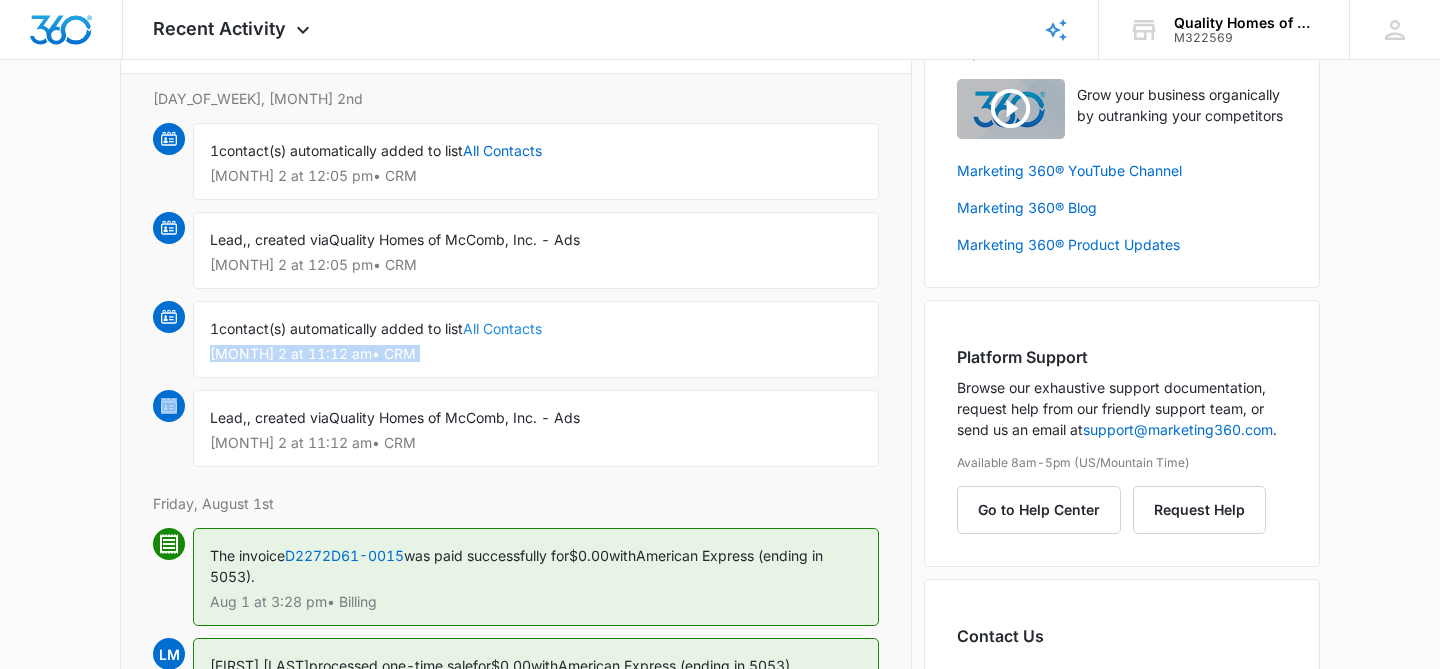 scroll, scrollTop: 0, scrollLeft: 0, axis: both 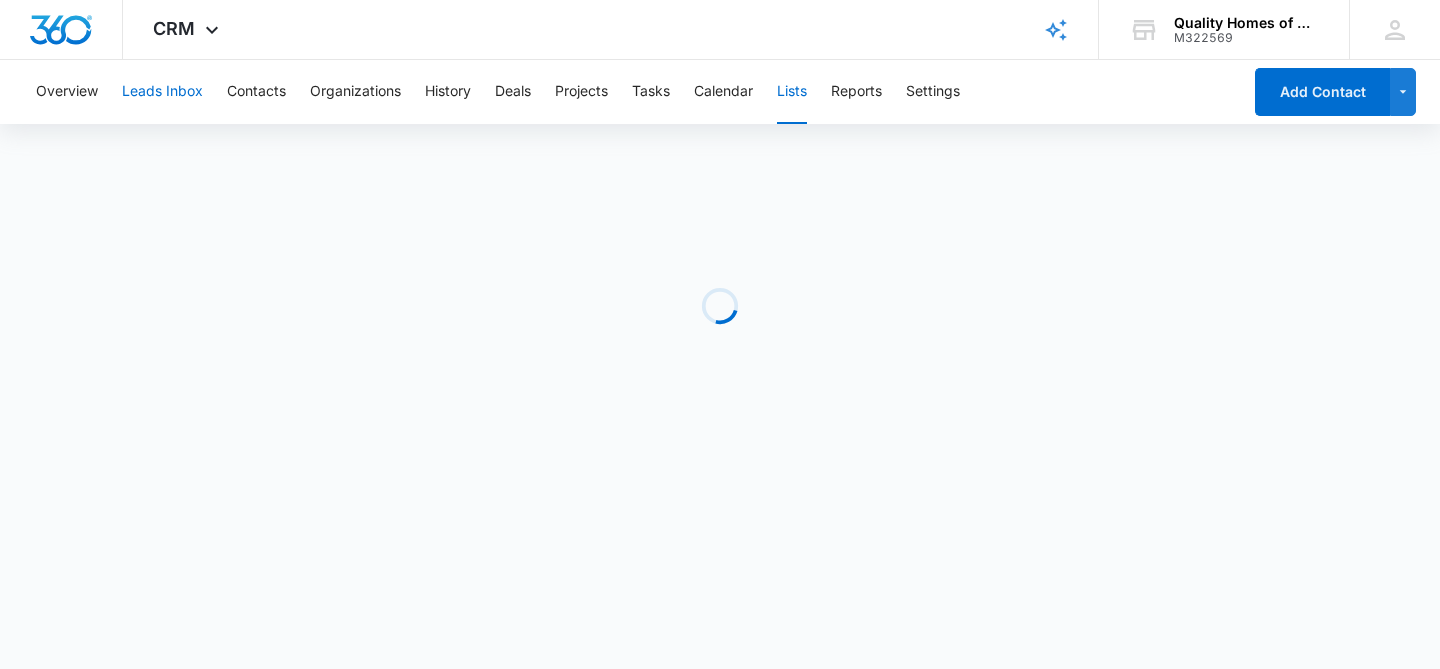 click on "Leads Inbox" at bounding box center [162, 92] 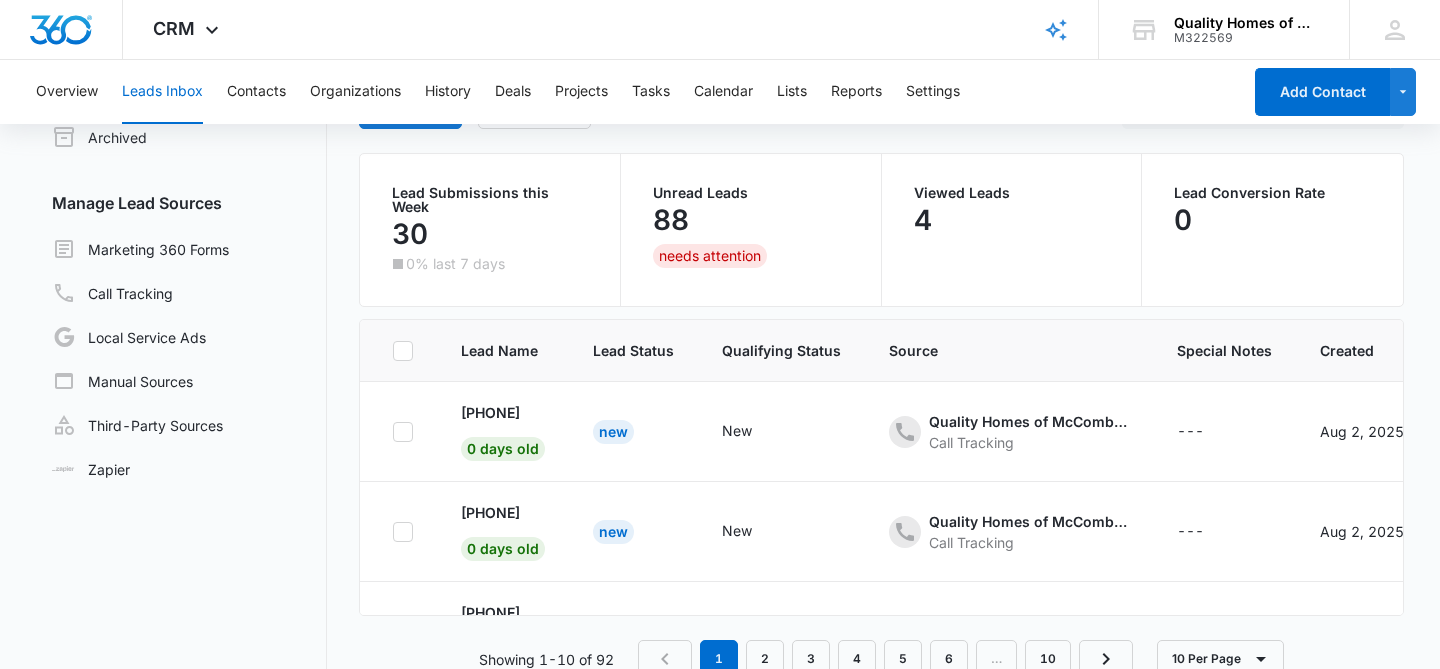 scroll, scrollTop: 132, scrollLeft: 0, axis: vertical 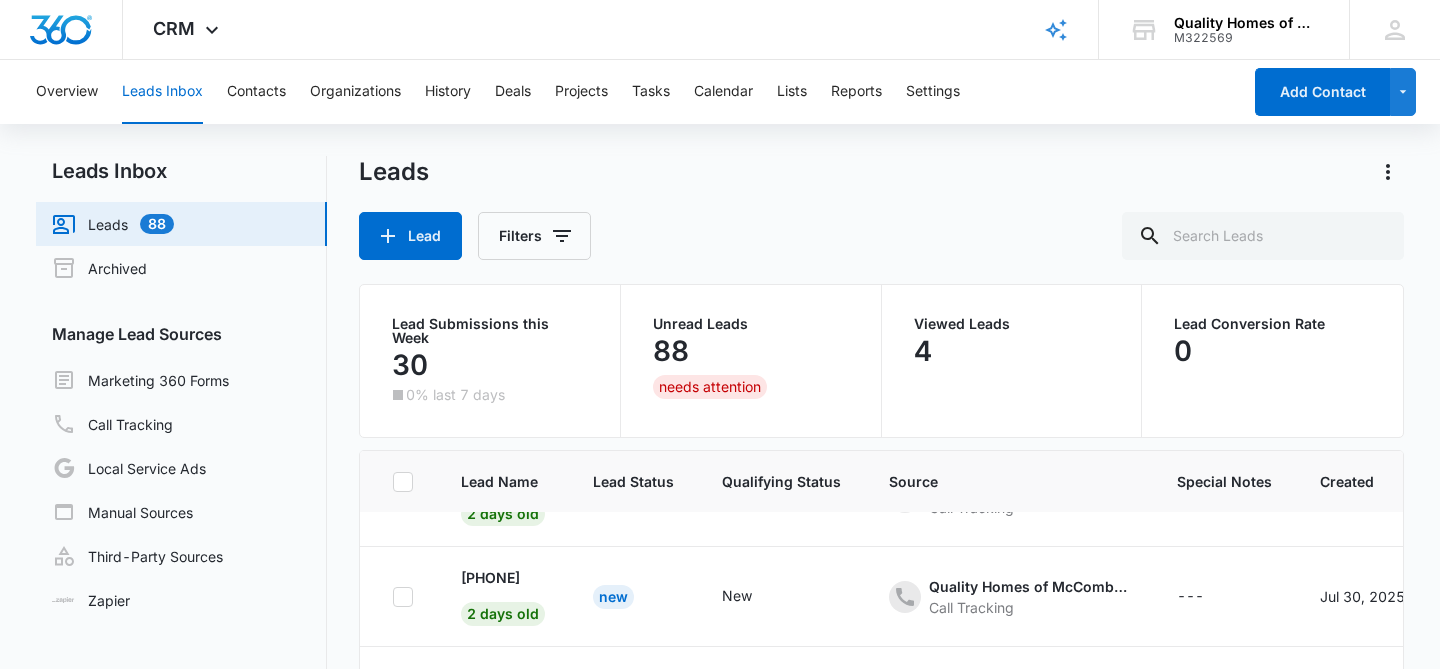 click on "Leads 88" at bounding box center (113, 224) 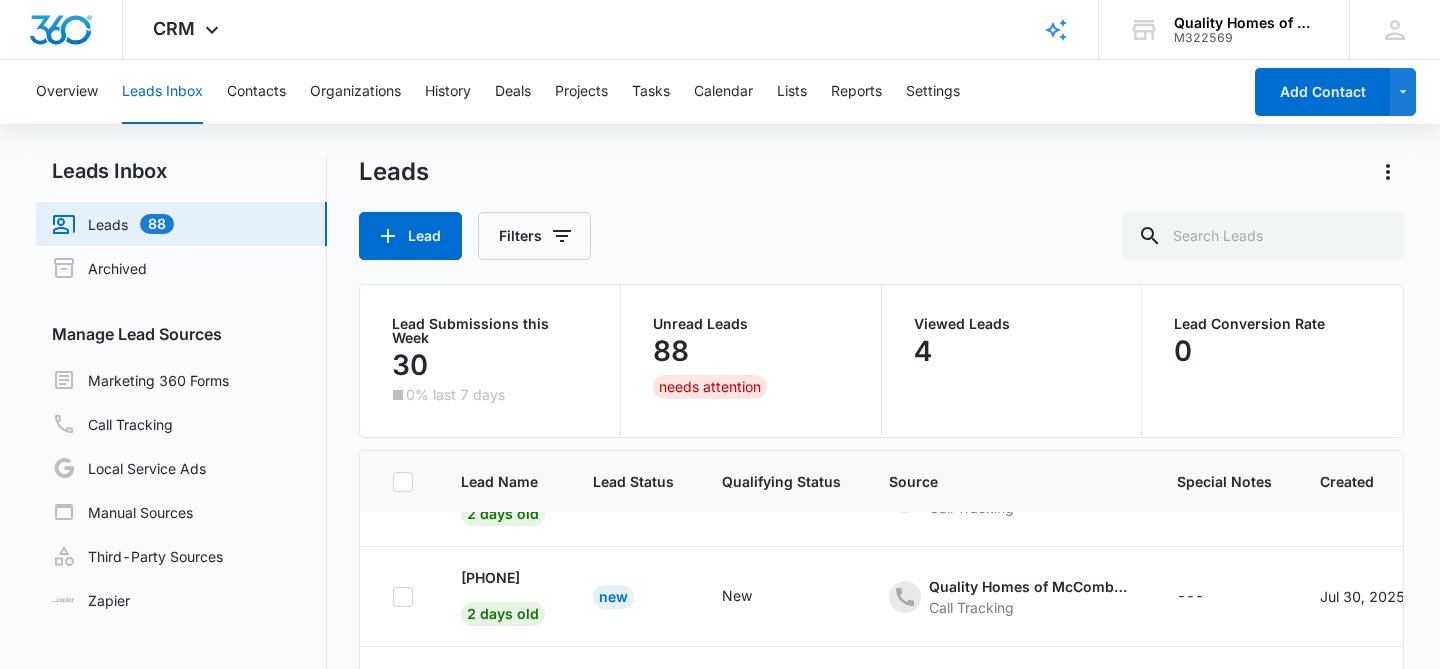 click on "Unread Leads 88 needs attention" at bounding box center [751, 361] 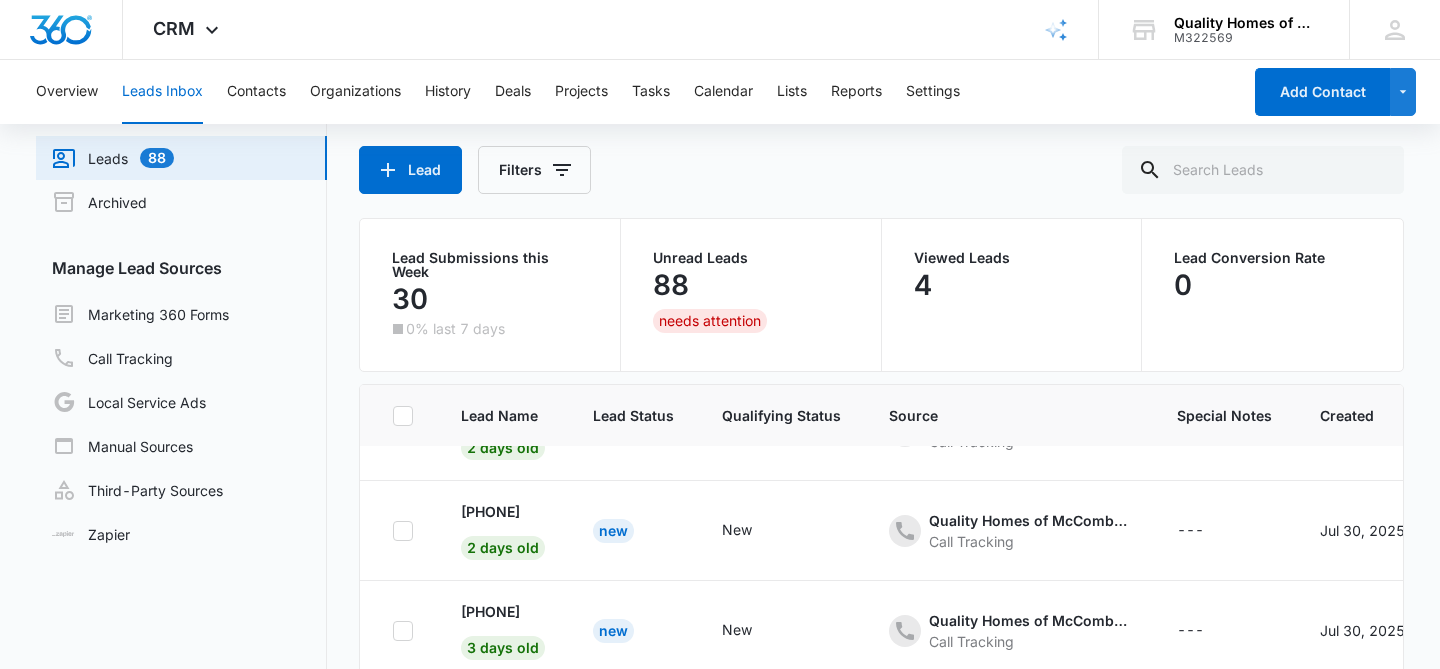 scroll, scrollTop: 158, scrollLeft: 0, axis: vertical 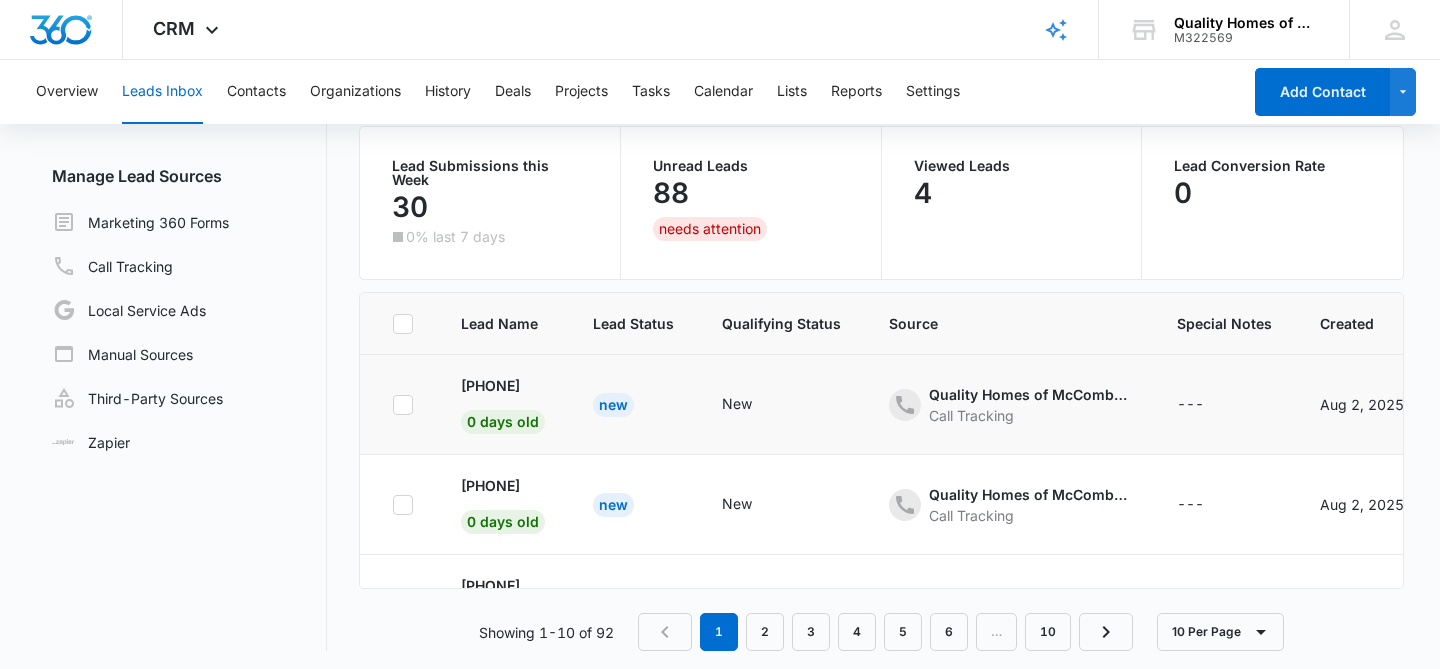 click on "New" at bounding box center (633, 405) 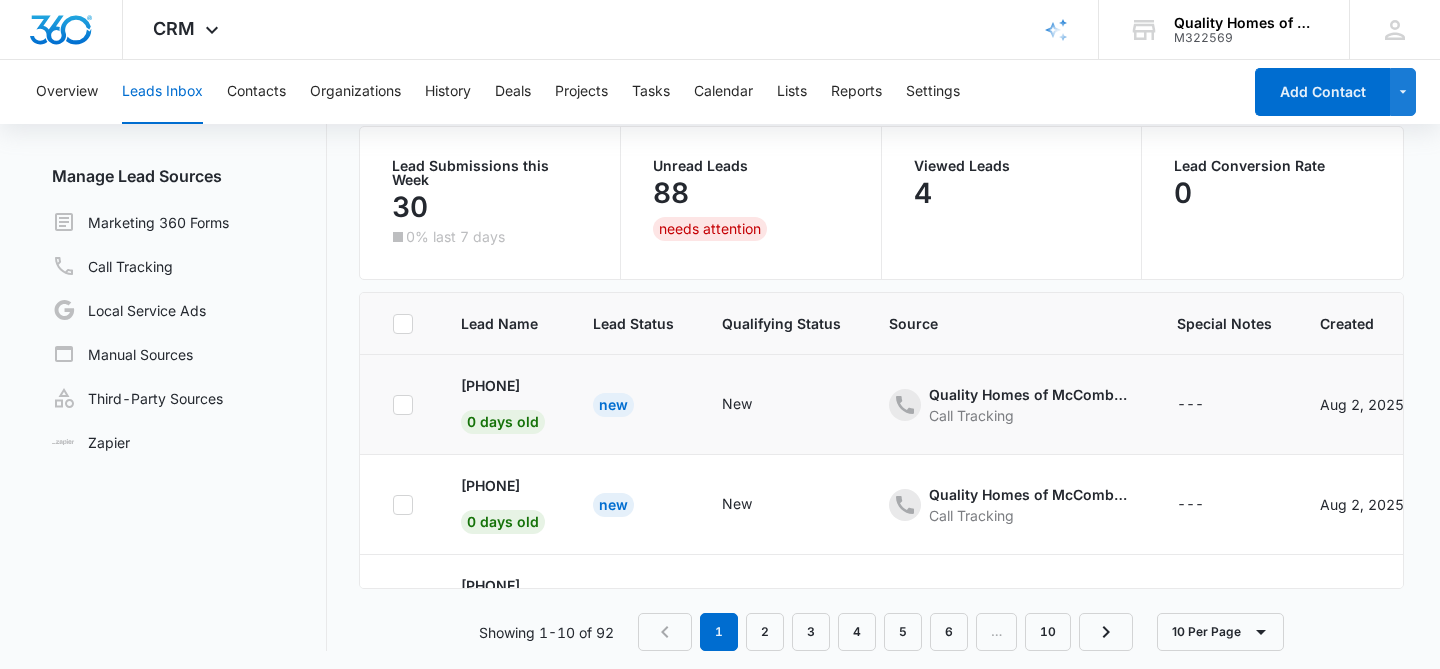 click on "New" at bounding box center [633, 405] 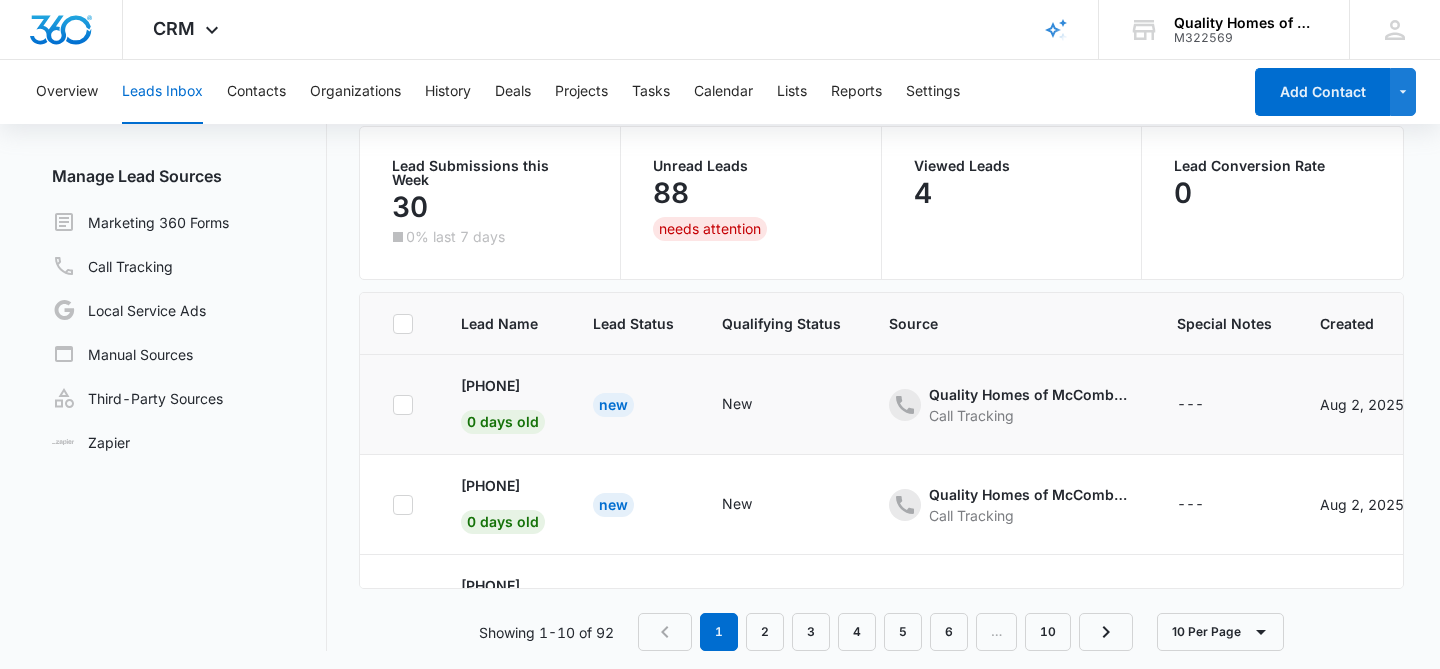 click on "New" at bounding box center [633, 405] 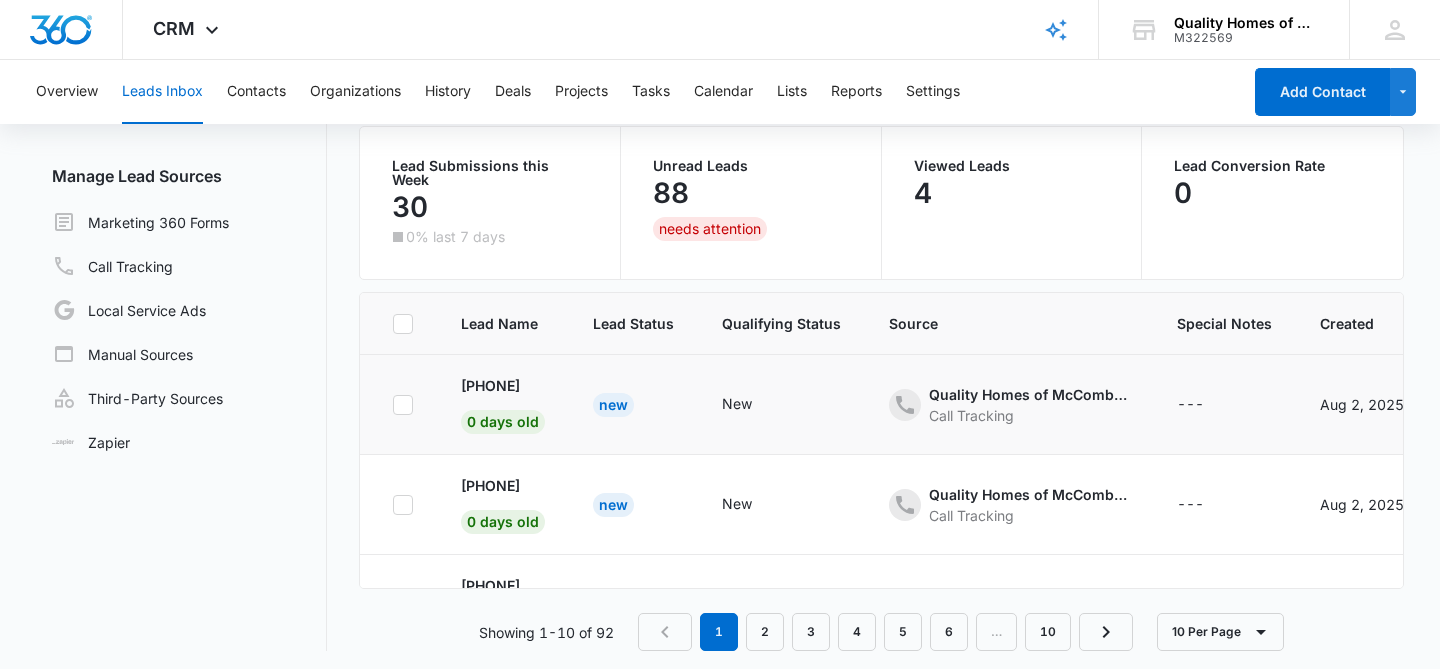 click on "New" at bounding box center (633, 405) 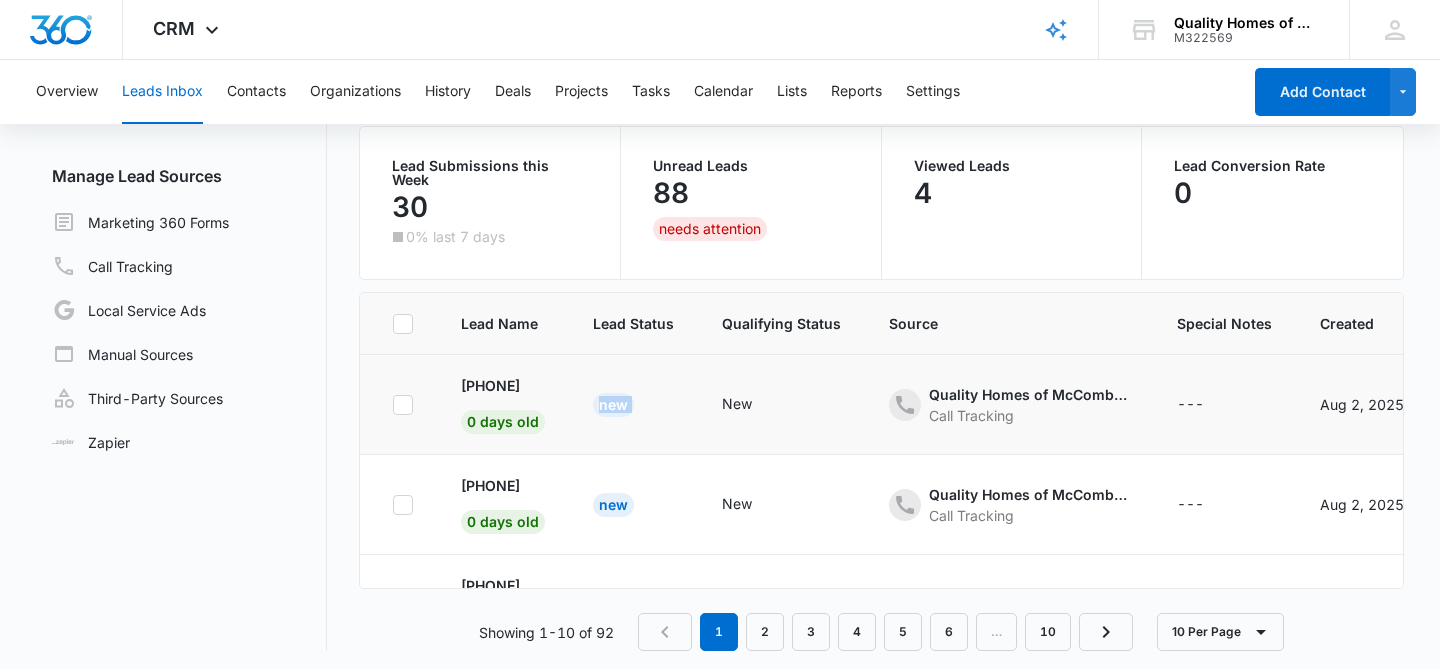 click on "New" at bounding box center [633, 405] 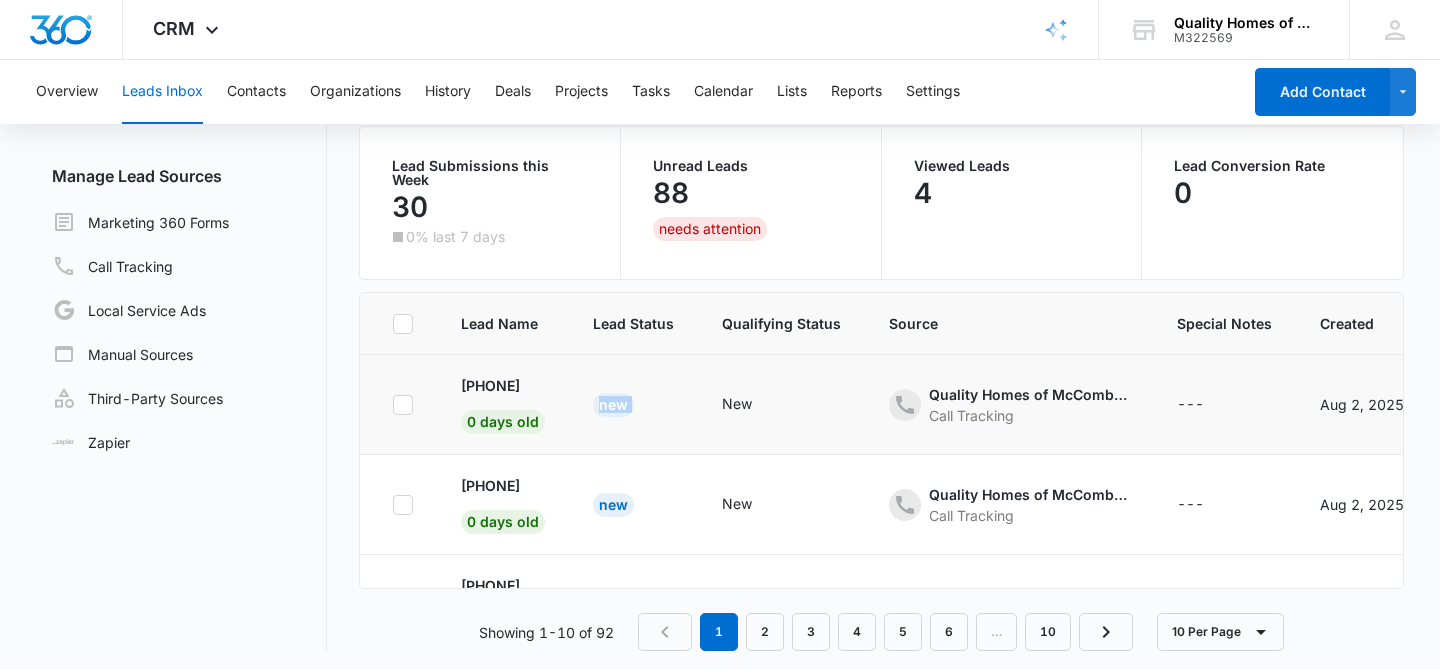 click 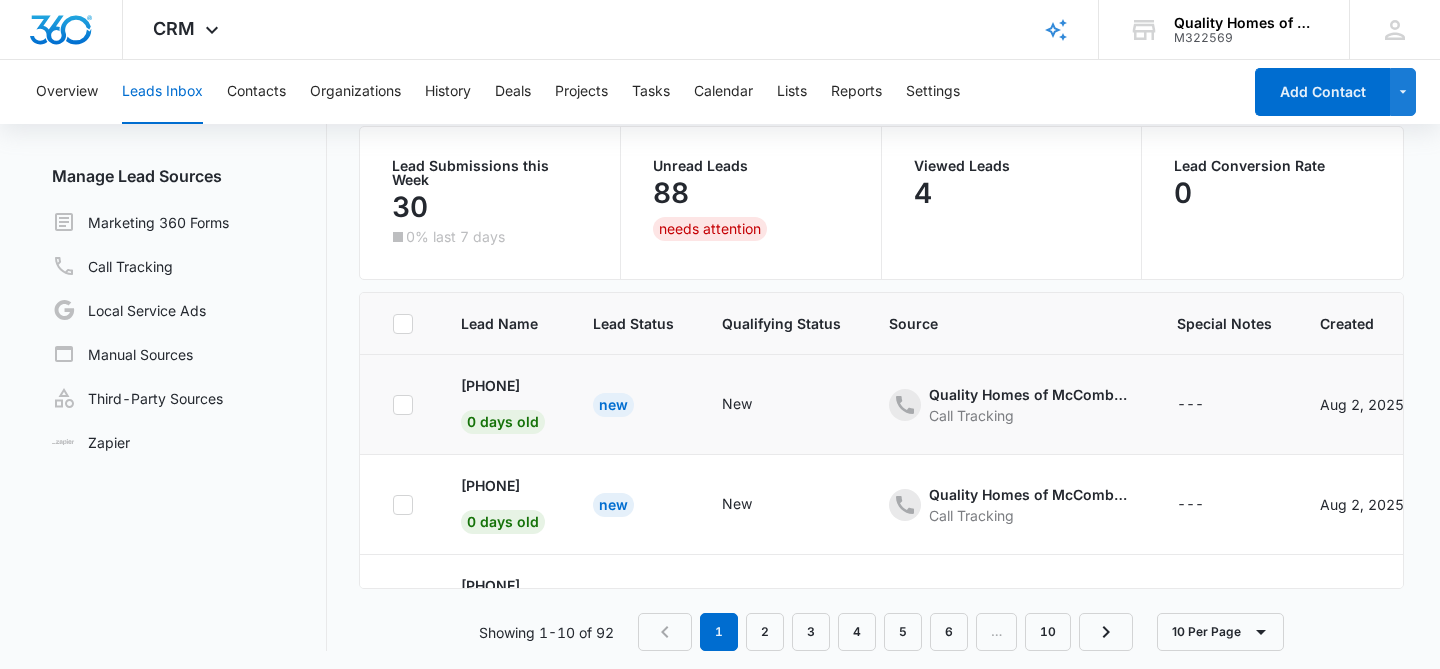 click on "New" at bounding box center [781, 405] 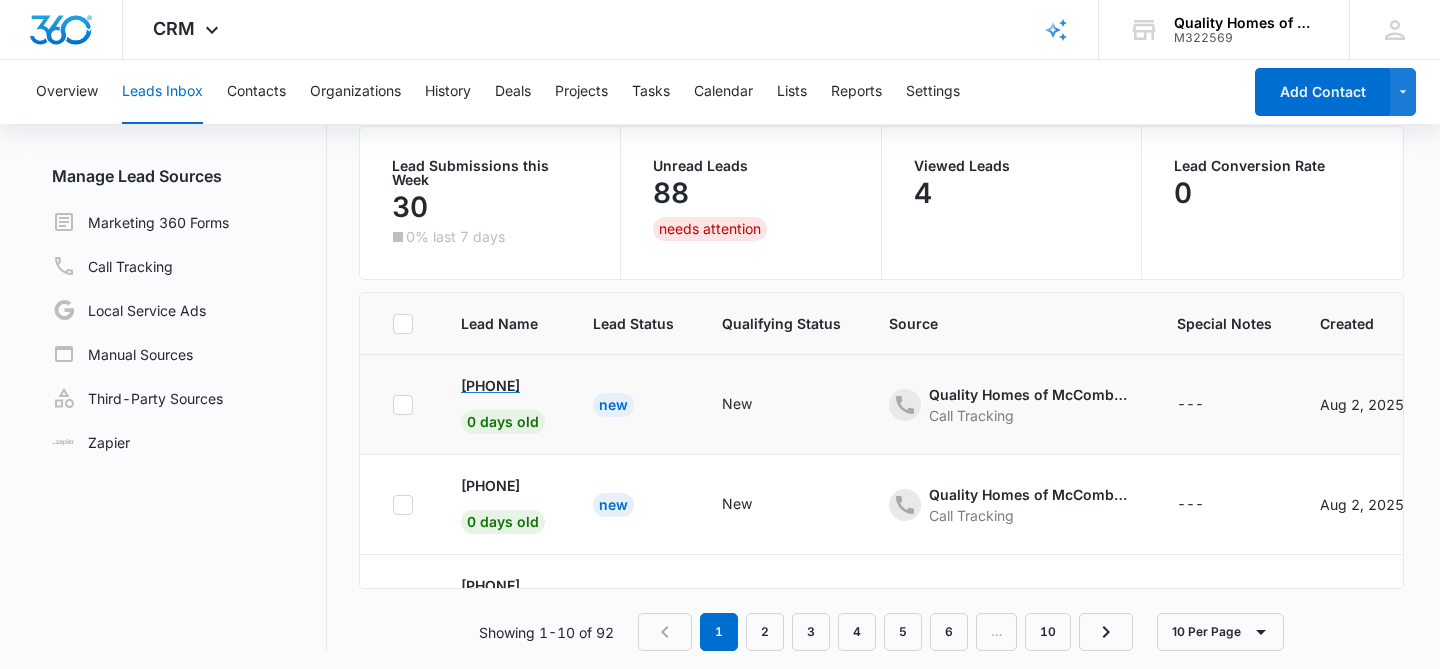 click on "[PHONE]" at bounding box center (490, 385) 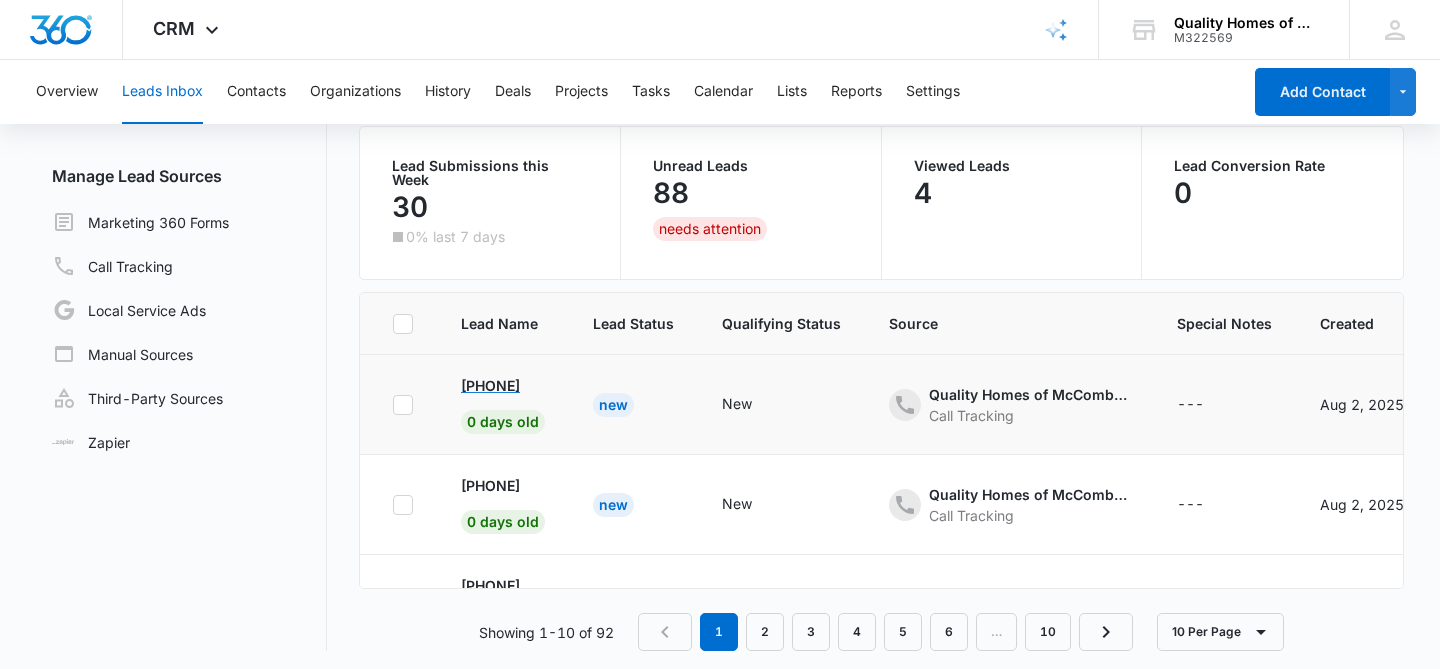 scroll, scrollTop: 0, scrollLeft: 0, axis: both 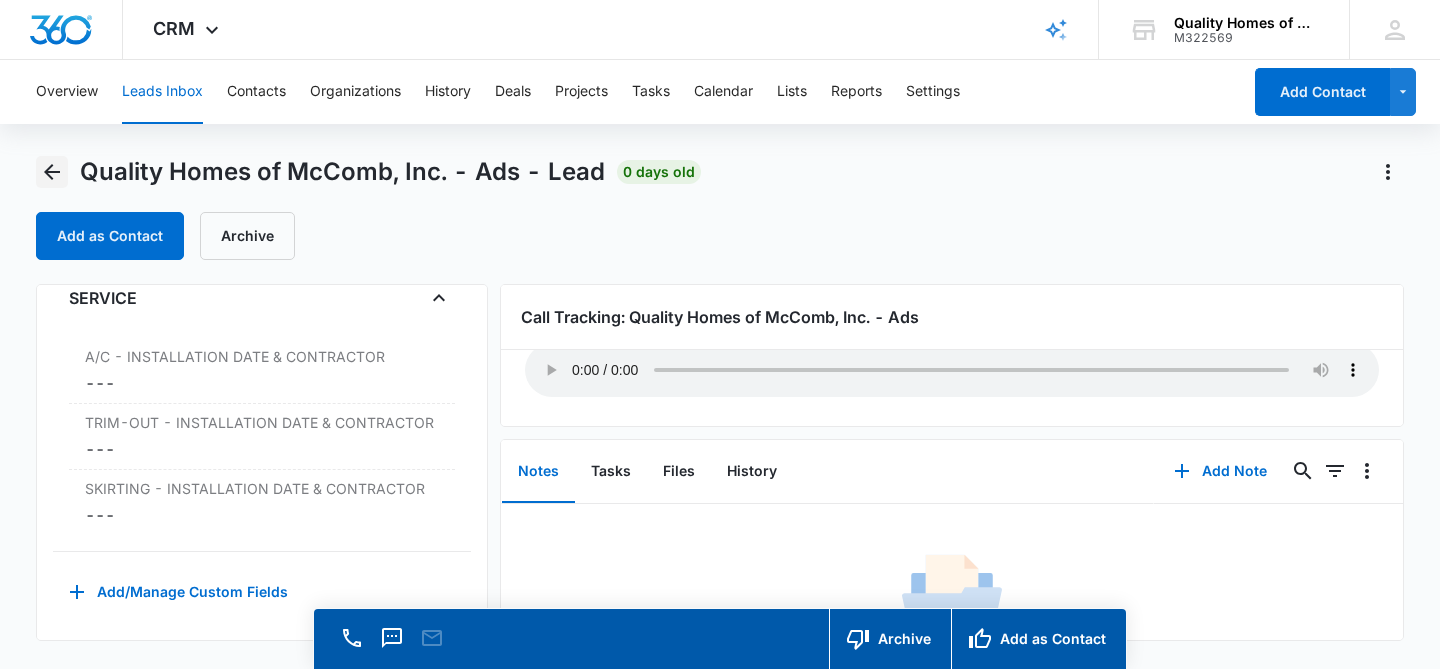 click 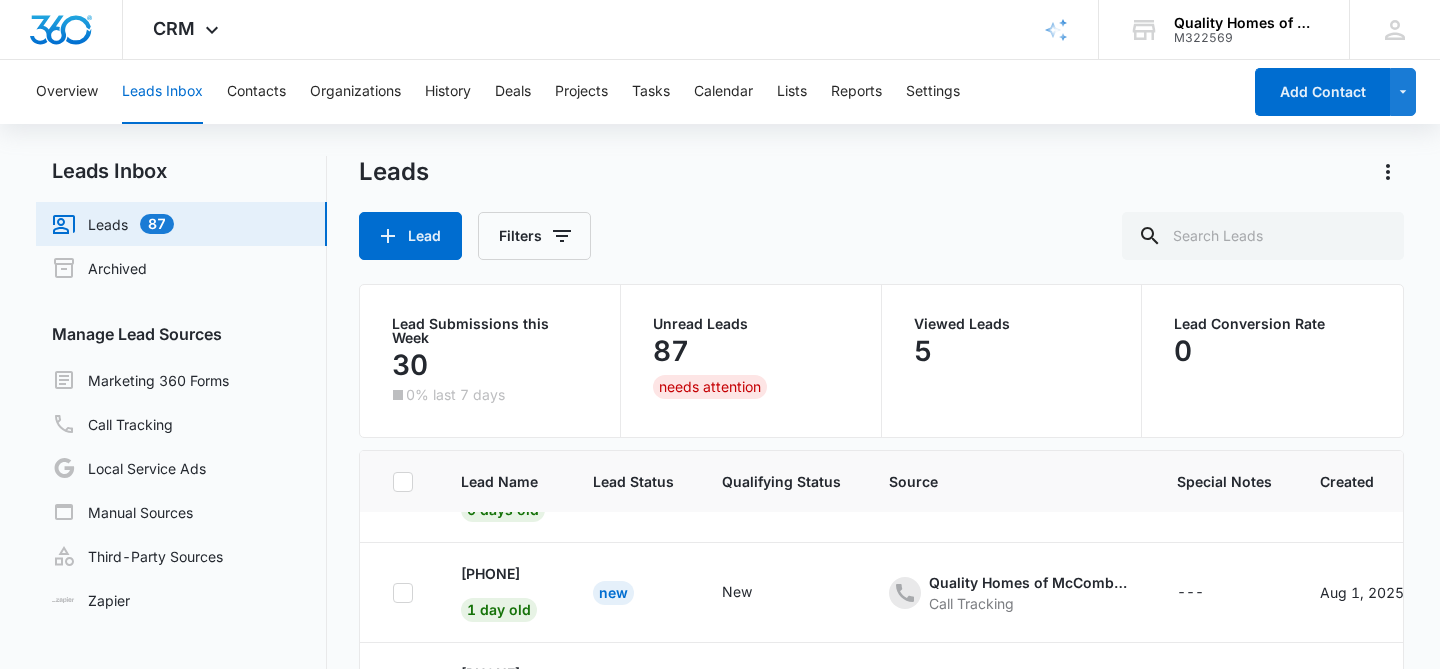 scroll, scrollTop: 169, scrollLeft: 0, axis: vertical 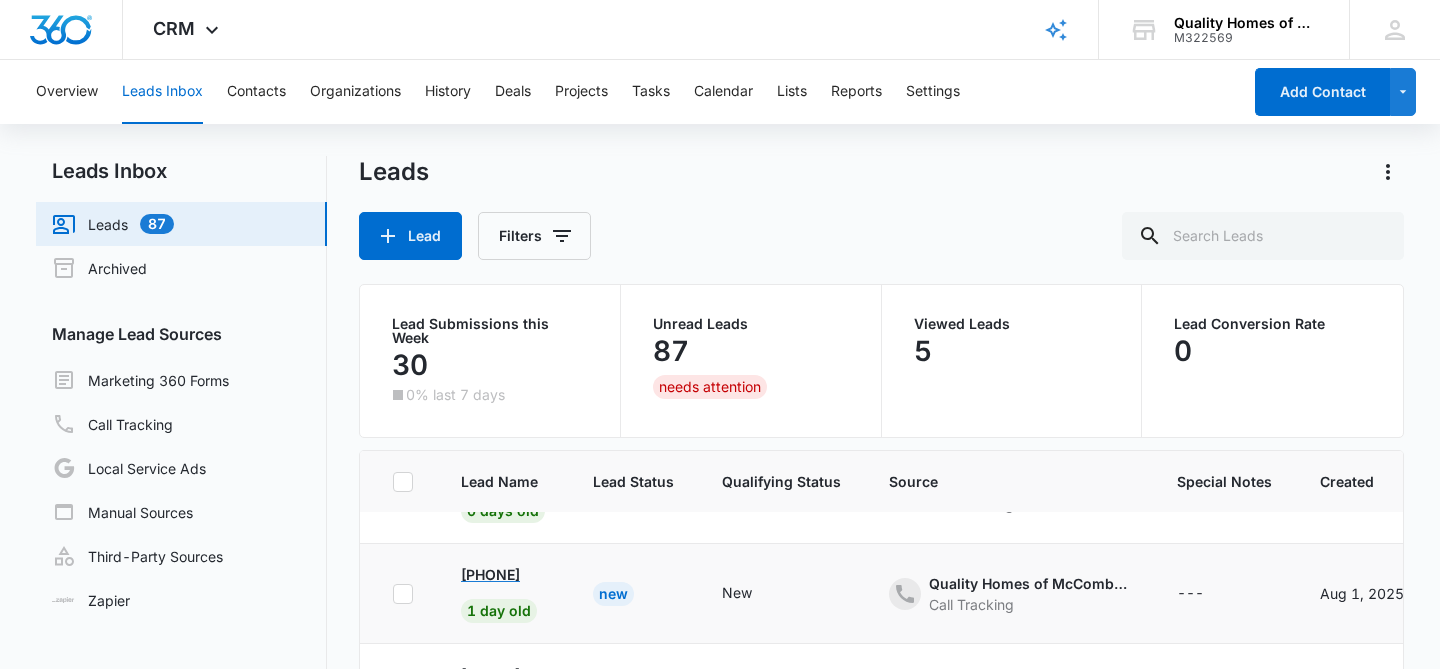click on "[PHONE]" at bounding box center [490, 574] 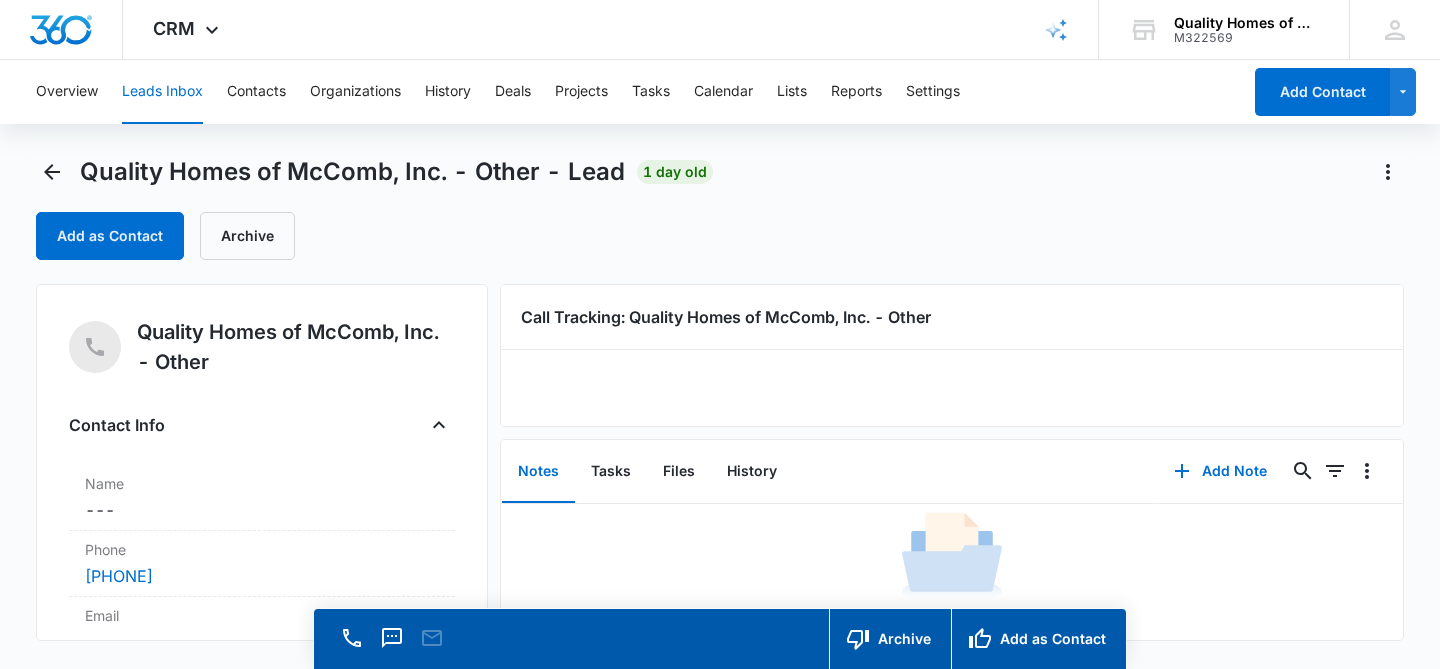 scroll, scrollTop: 0, scrollLeft: 0, axis: both 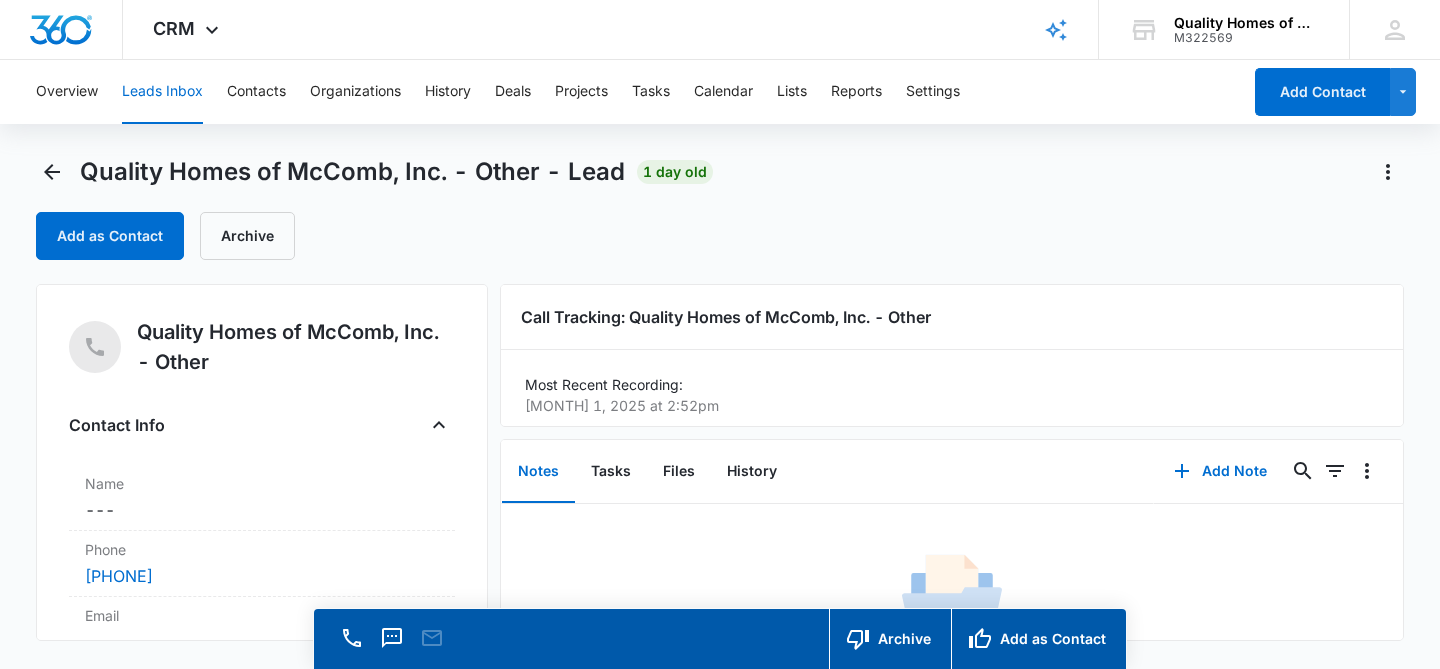 click on "Most Recent Recording:" at bounding box center [952, 384] 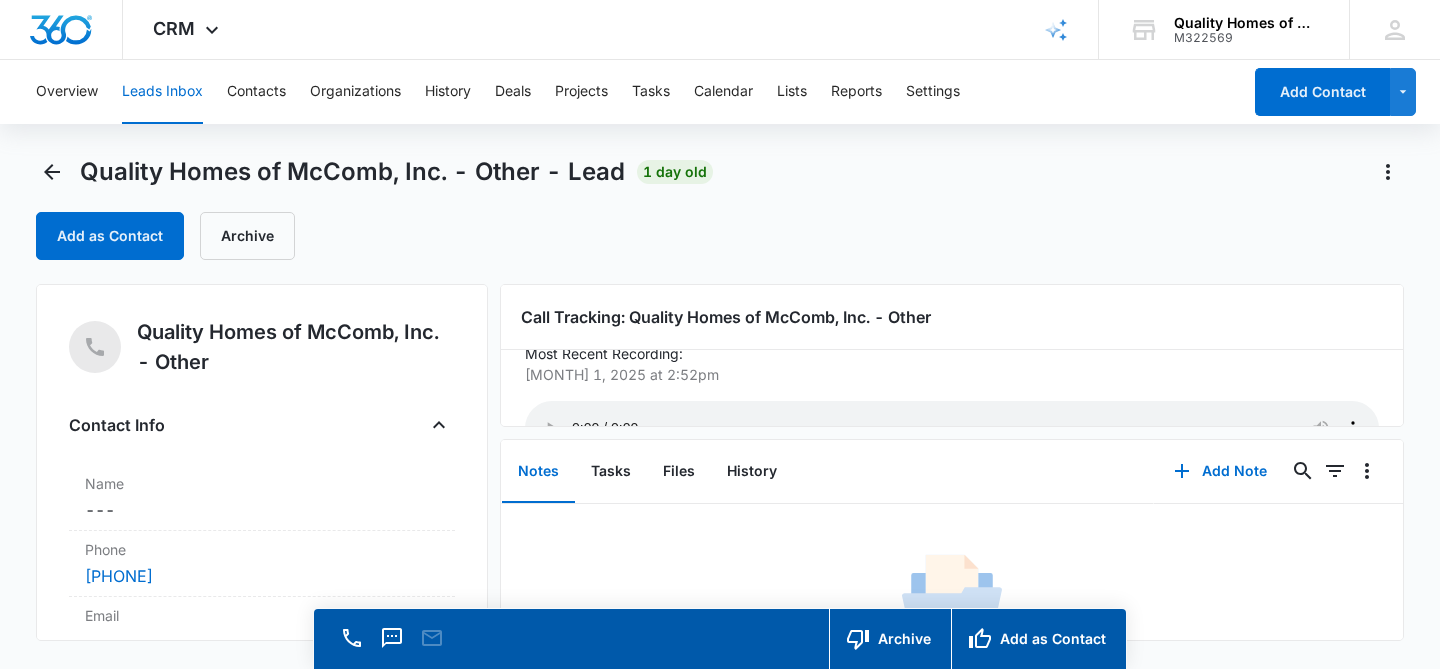 scroll, scrollTop: 89, scrollLeft: 0, axis: vertical 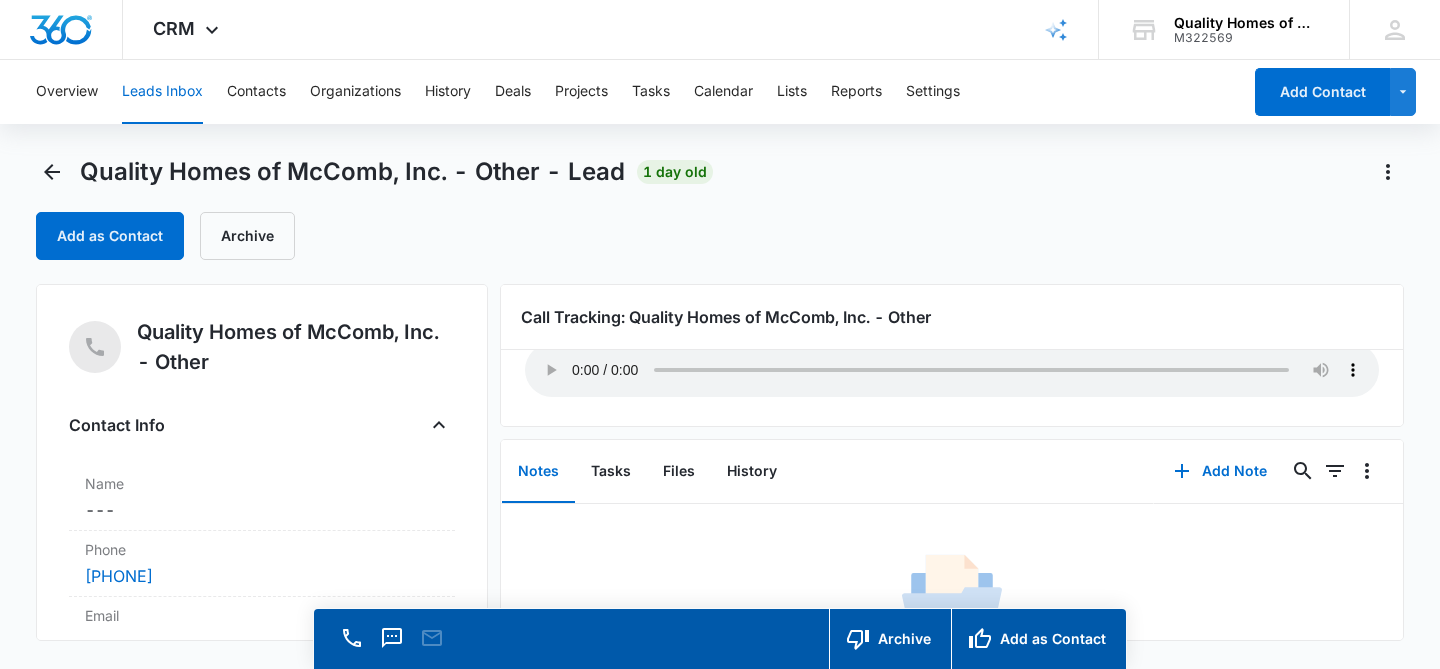click on "Quality Homes of McComb, Inc. - Other - Lead 1 day old Add as Contact Archive" at bounding box center (720, 208) 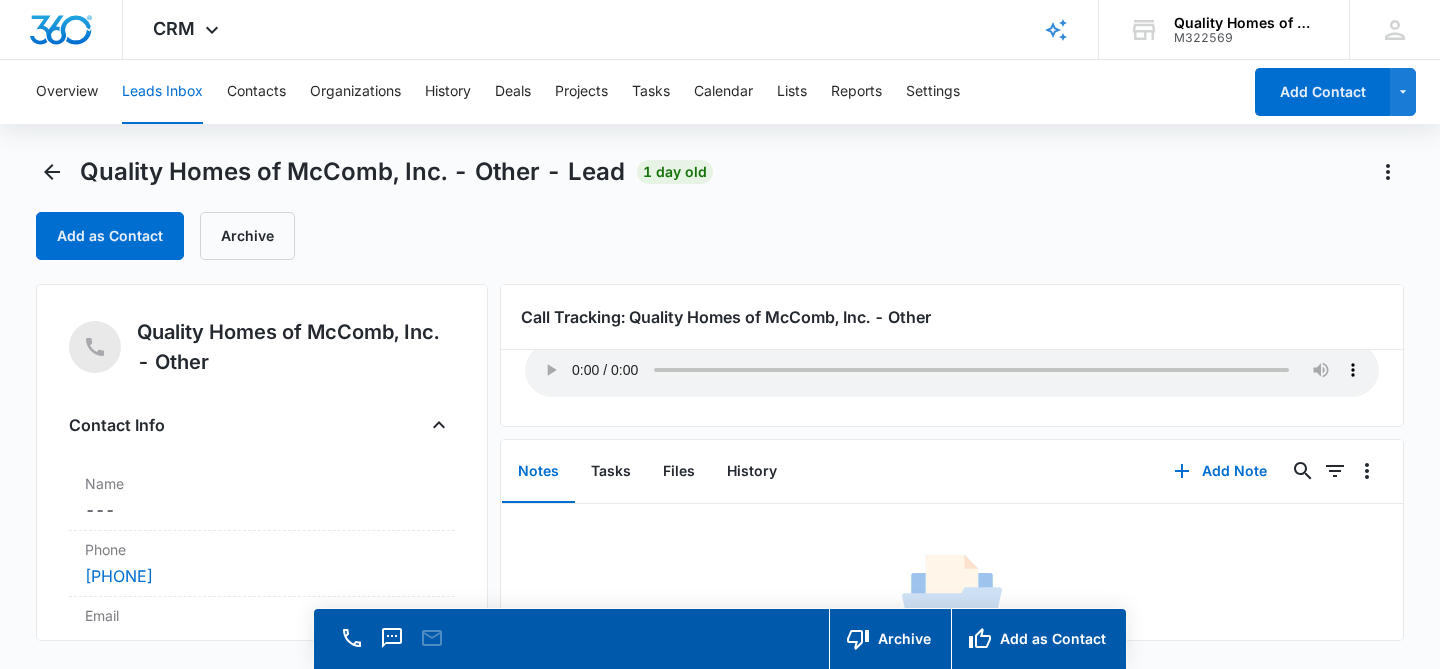 type 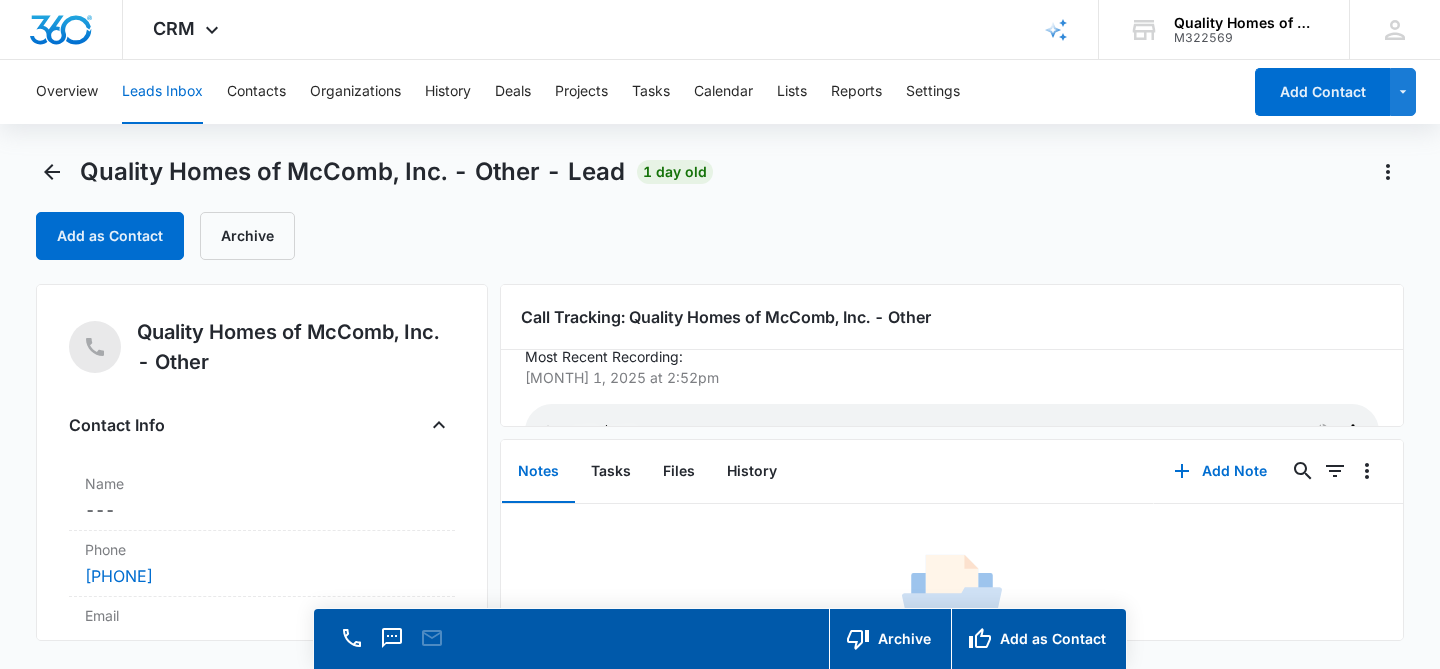 scroll, scrollTop: 89, scrollLeft: 0, axis: vertical 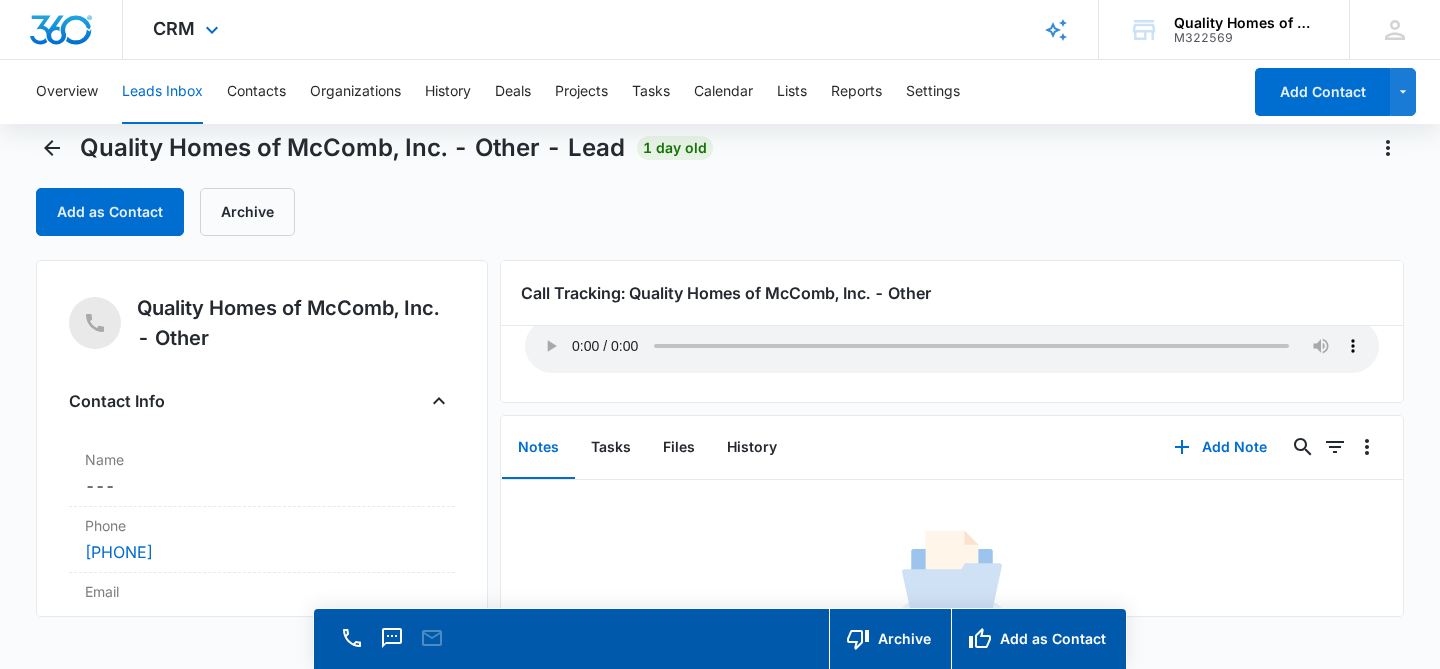 click on "CRM Apps Reputation Websites Forms CRM Email Social Payments POS Content Ads Intelligence Files Brand Settings Quality Homes of McComb, Inc. M322569 Your Accounts View All LM [FIRST] [LAST] qhmbookkeeping@[example.com] My Profile Notifications Support Logout Terms & Conditions • Privacy Policy" at bounding box center (720, 30) 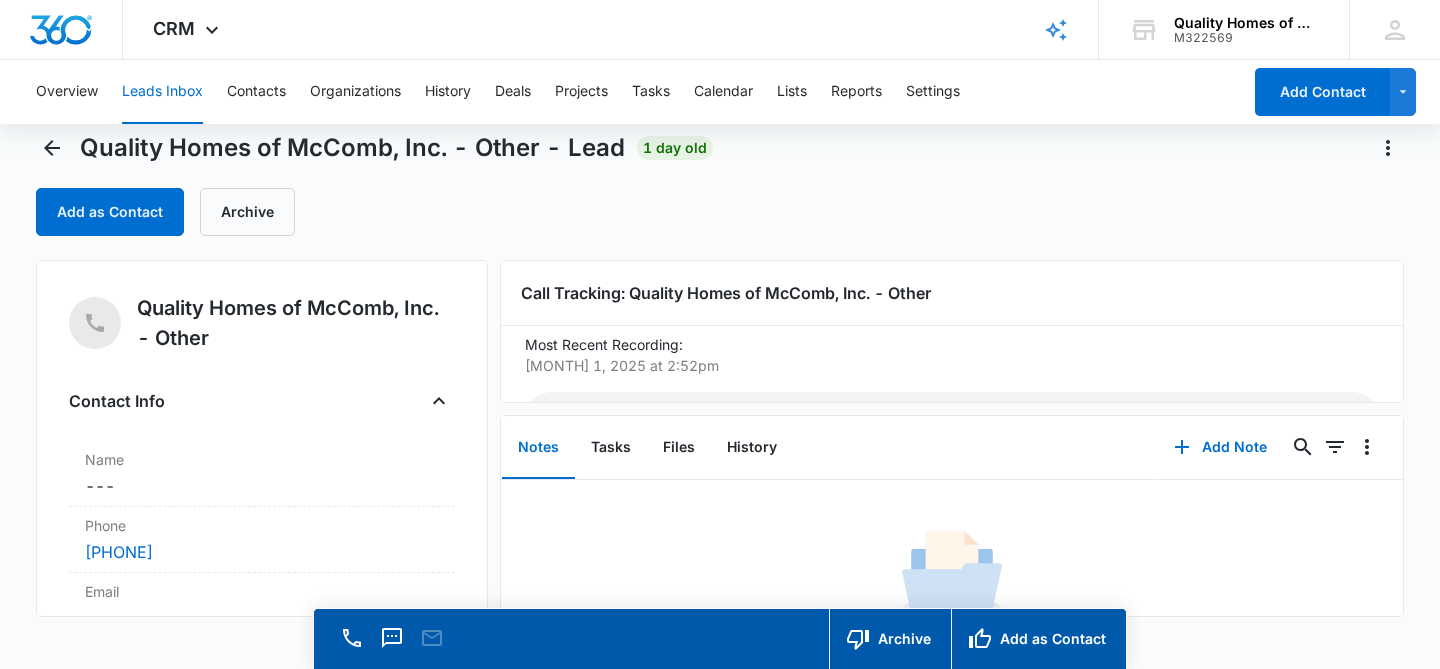scroll, scrollTop: 0, scrollLeft: 0, axis: both 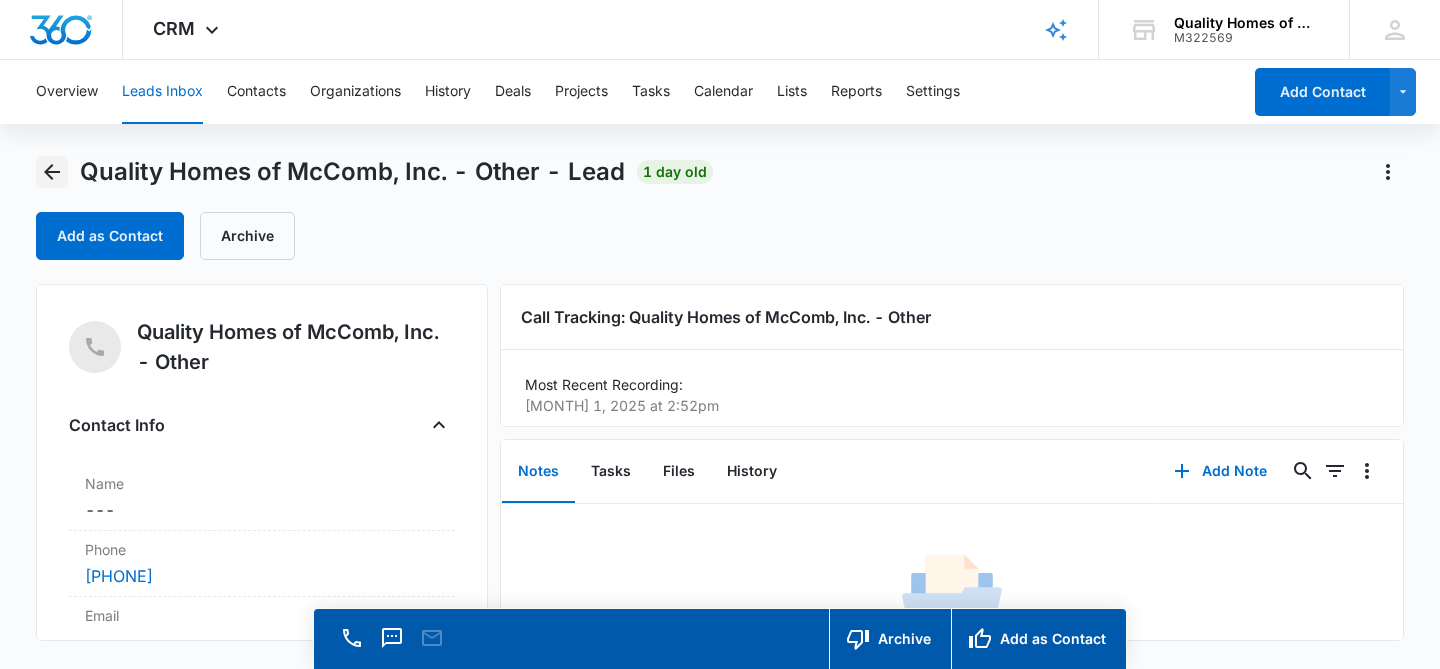 click 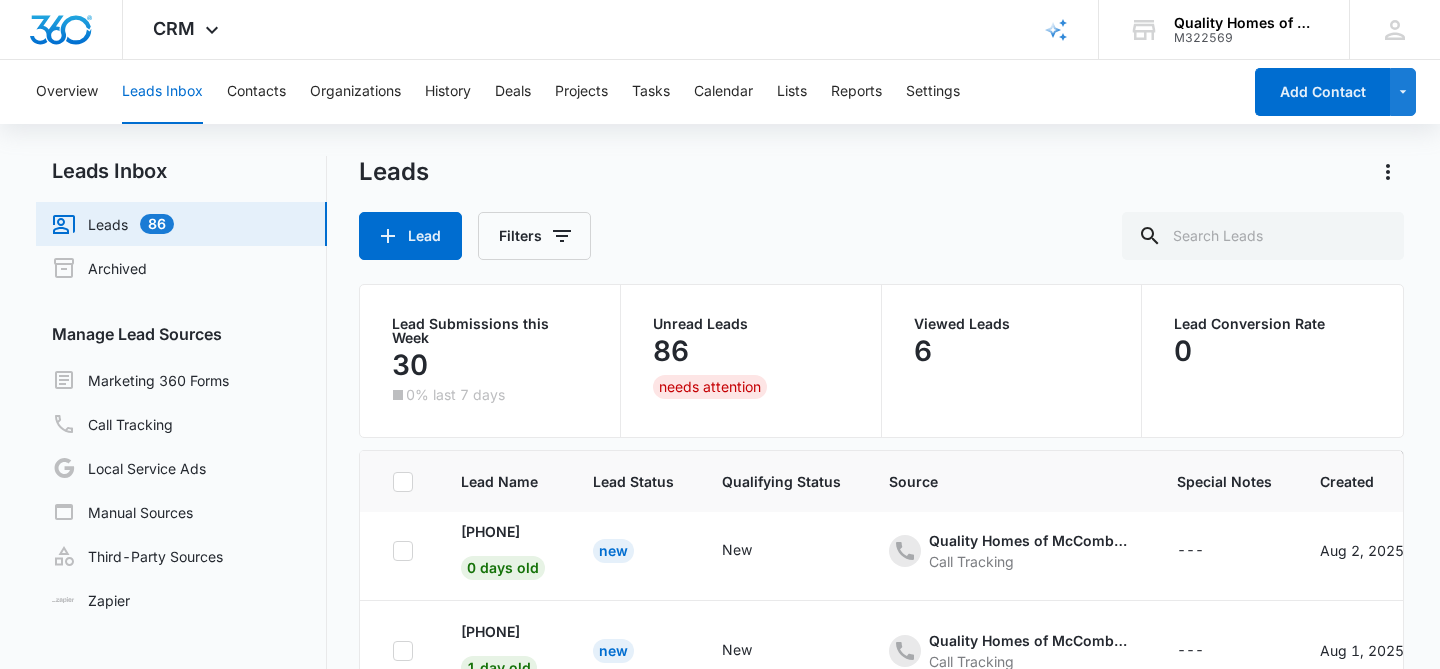 scroll, scrollTop: 0, scrollLeft: 0, axis: both 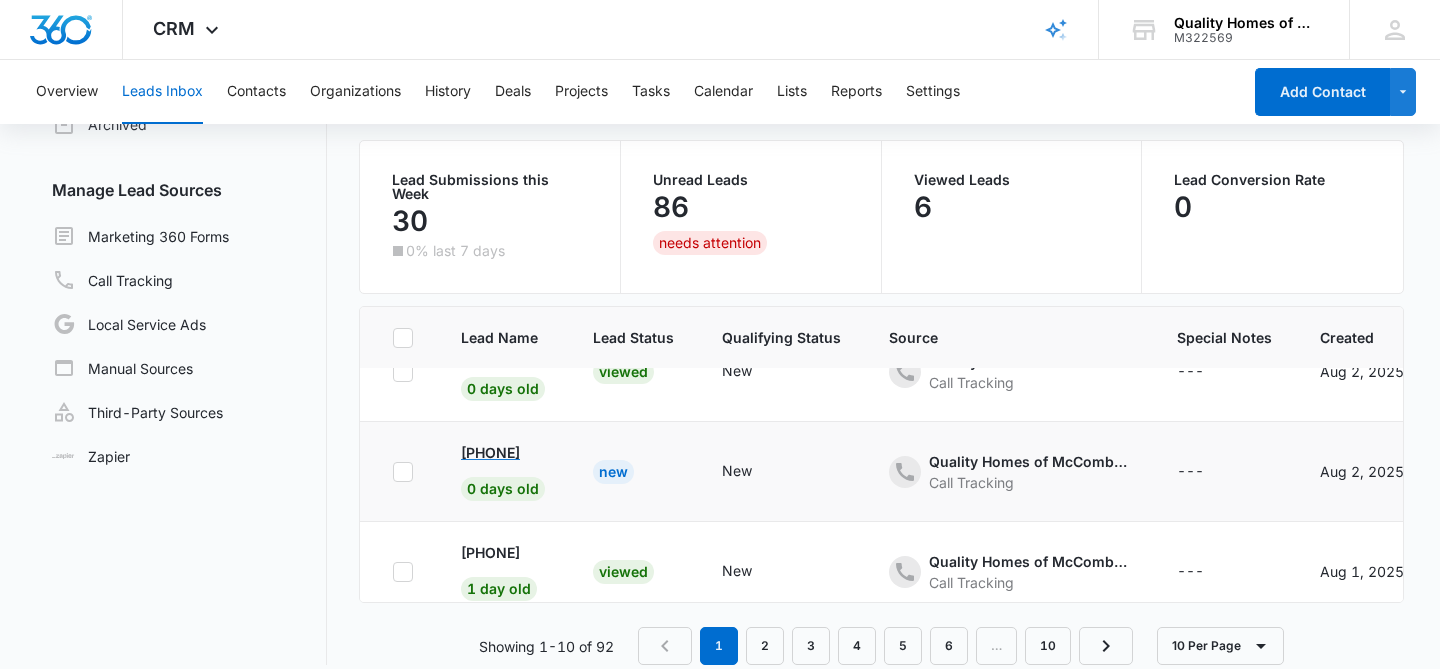 click on "[PHONE]" at bounding box center (490, 452) 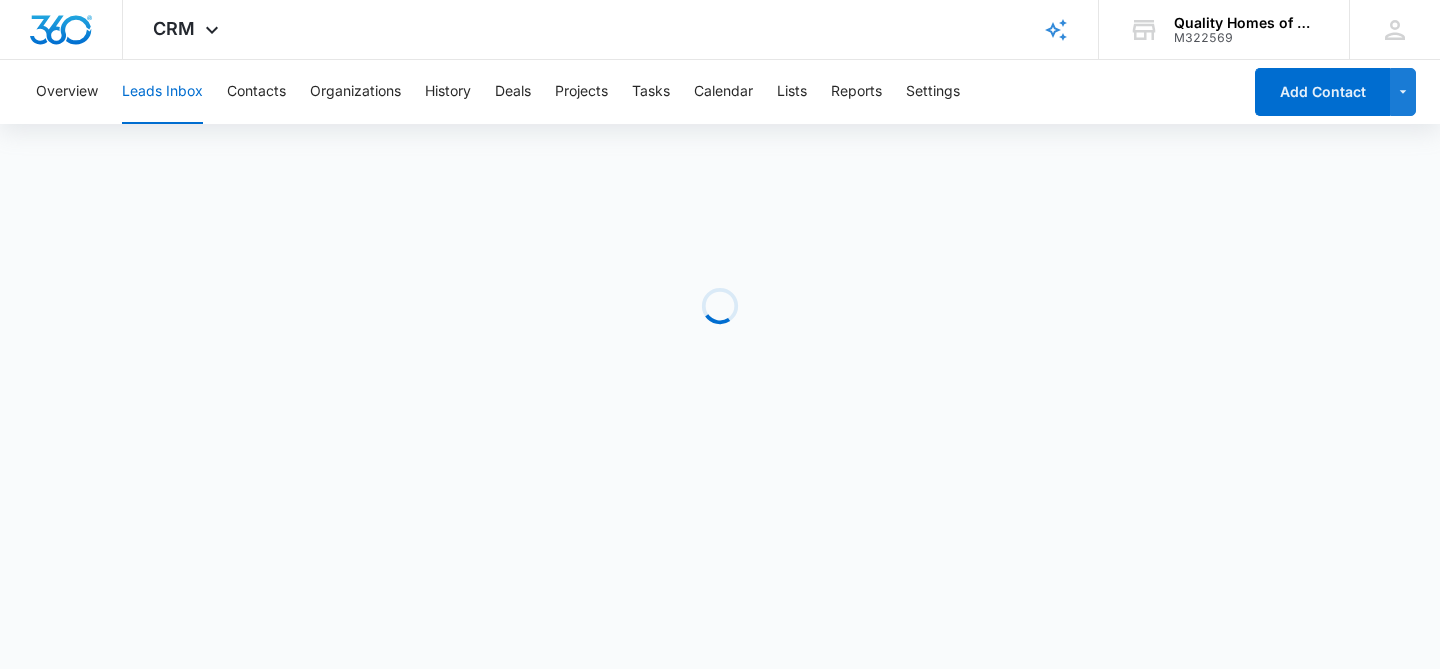 scroll, scrollTop: 0, scrollLeft: 0, axis: both 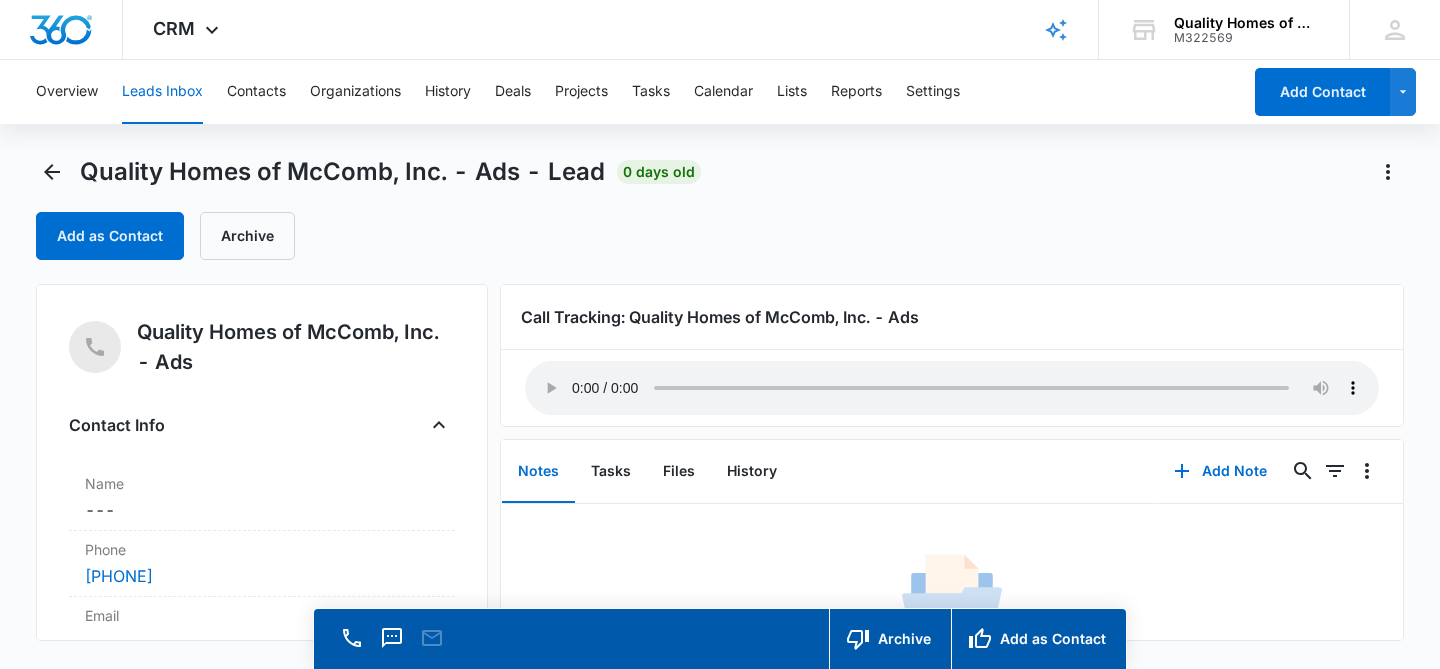 type 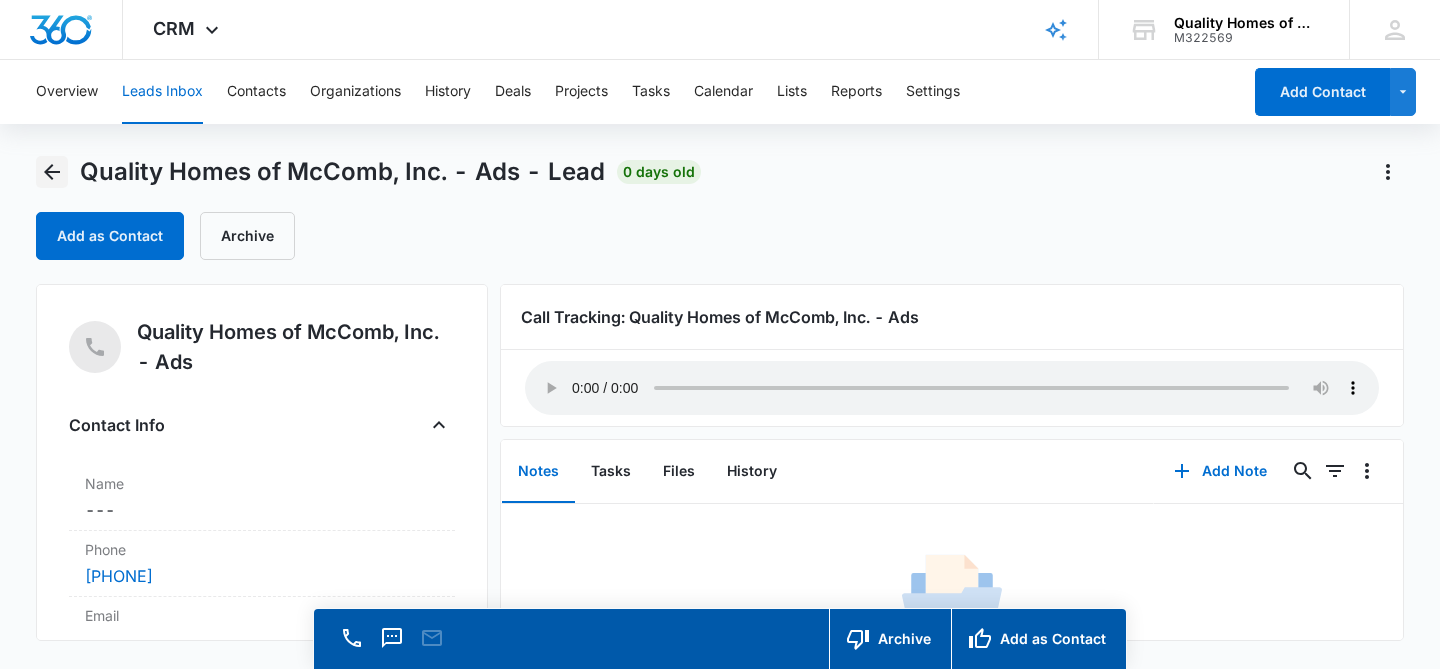 click at bounding box center [52, 172] 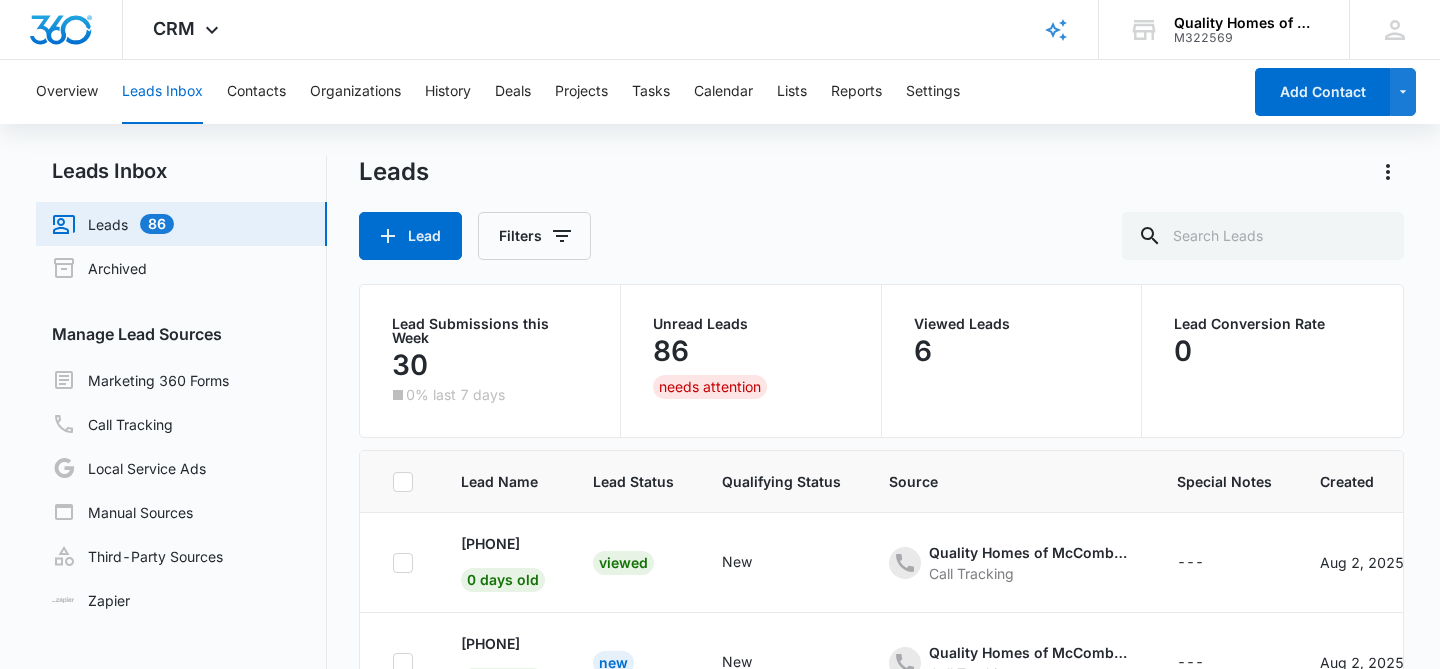 scroll, scrollTop: 47, scrollLeft: 0, axis: vertical 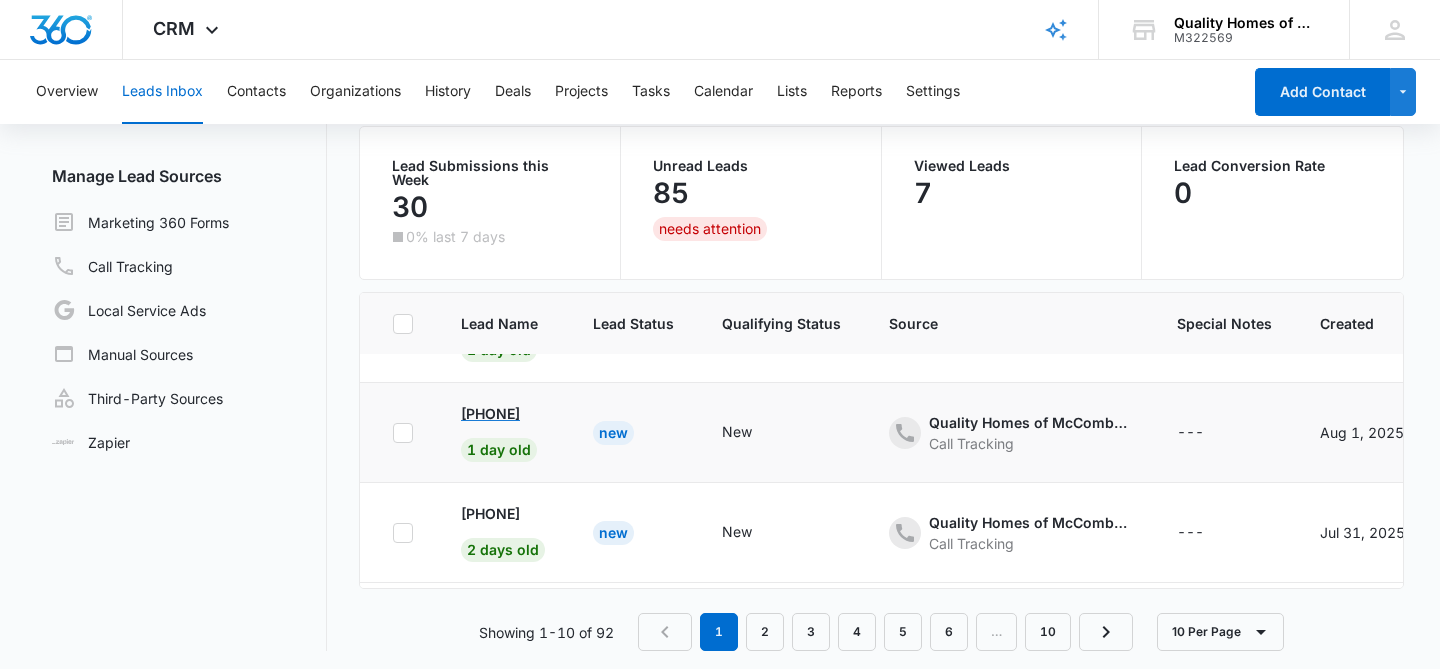 click on "[PHONE]" at bounding box center (490, 413) 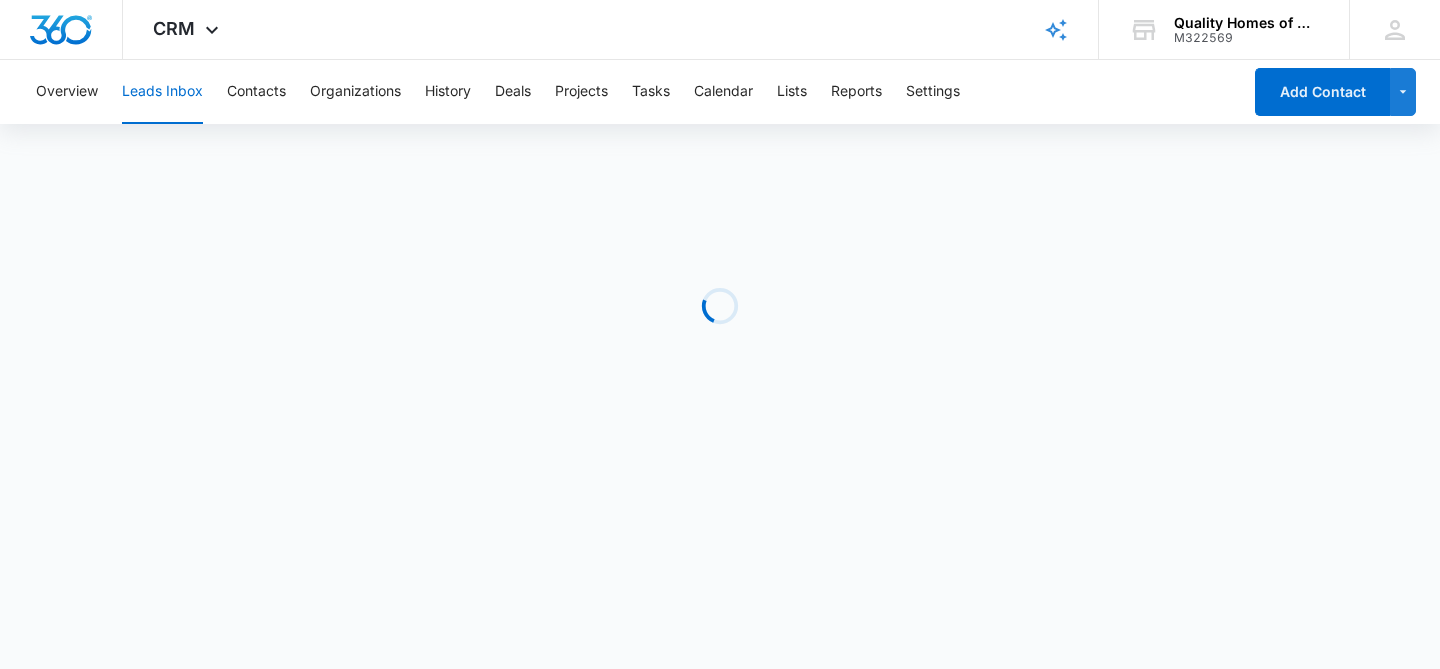 scroll, scrollTop: 0, scrollLeft: 0, axis: both 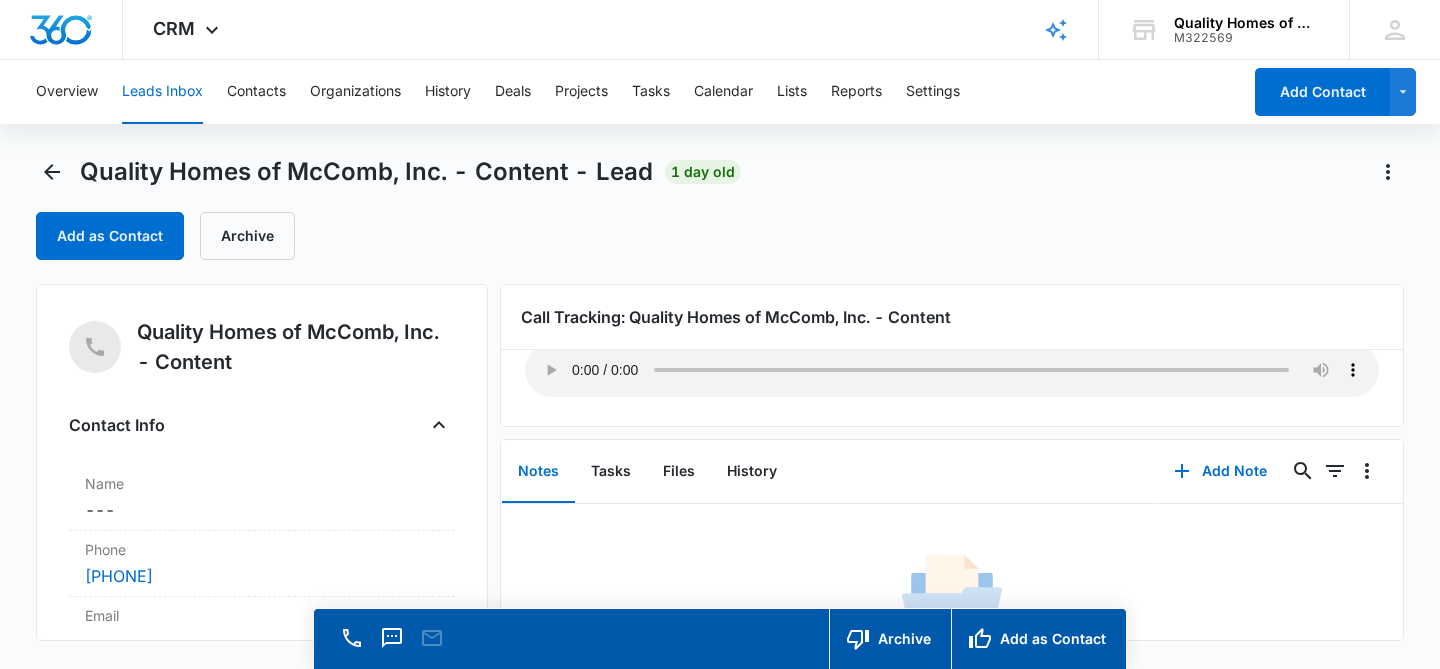 type 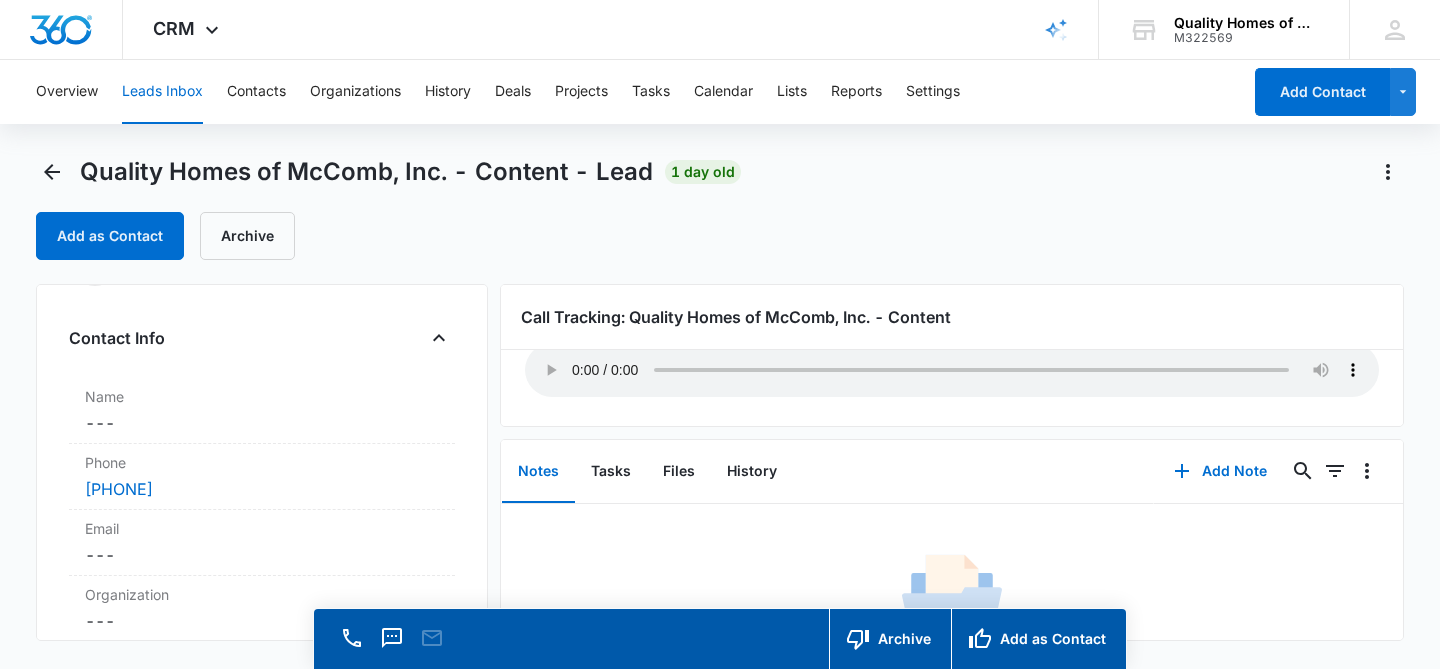 scroll, scrollTop: 98, scrollLeft: 0, axis: vertical 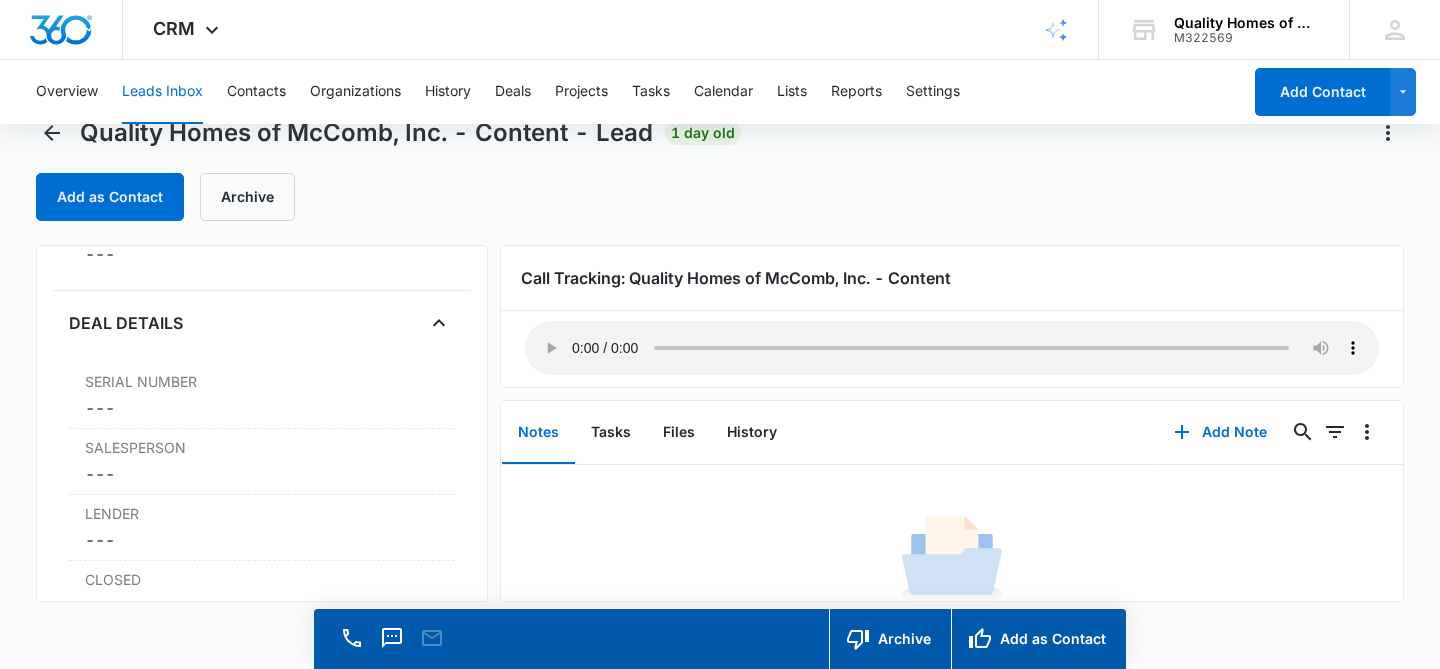 click on "SERIAL NUMBER" at bounding box center [262, 381] 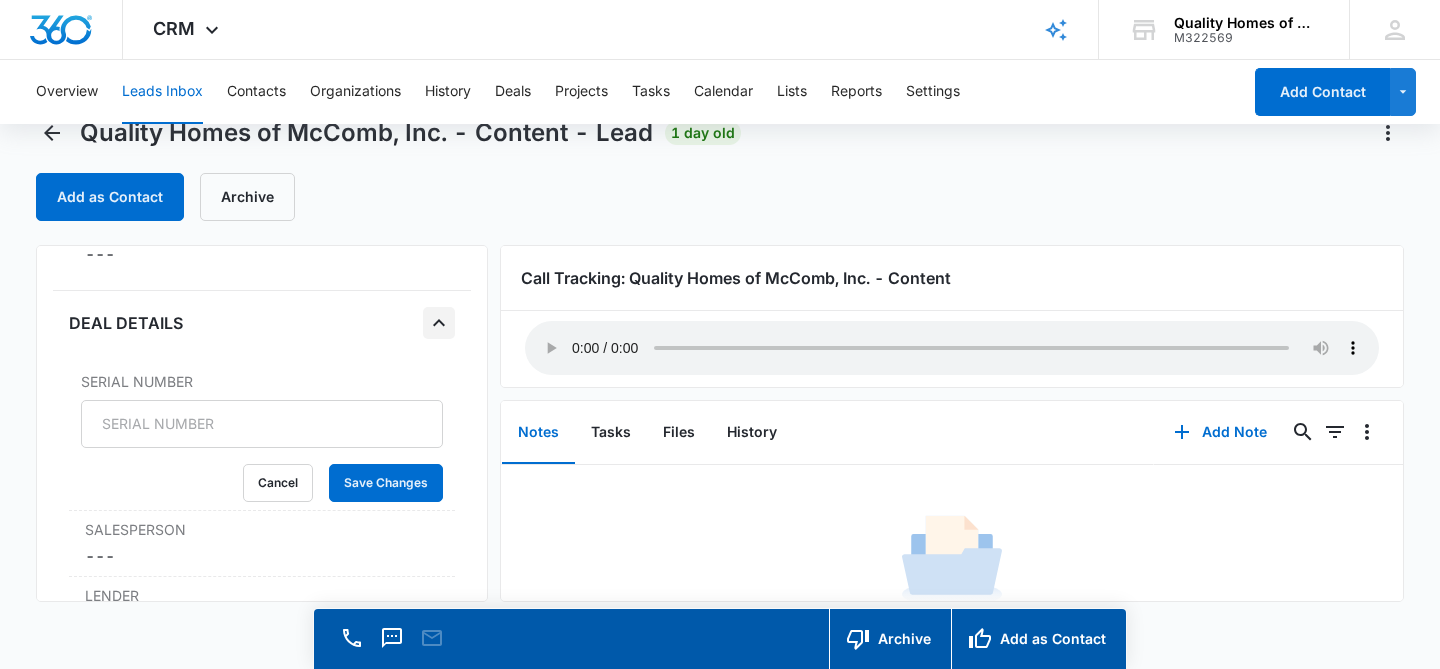 click at bounding box center [439, 323] 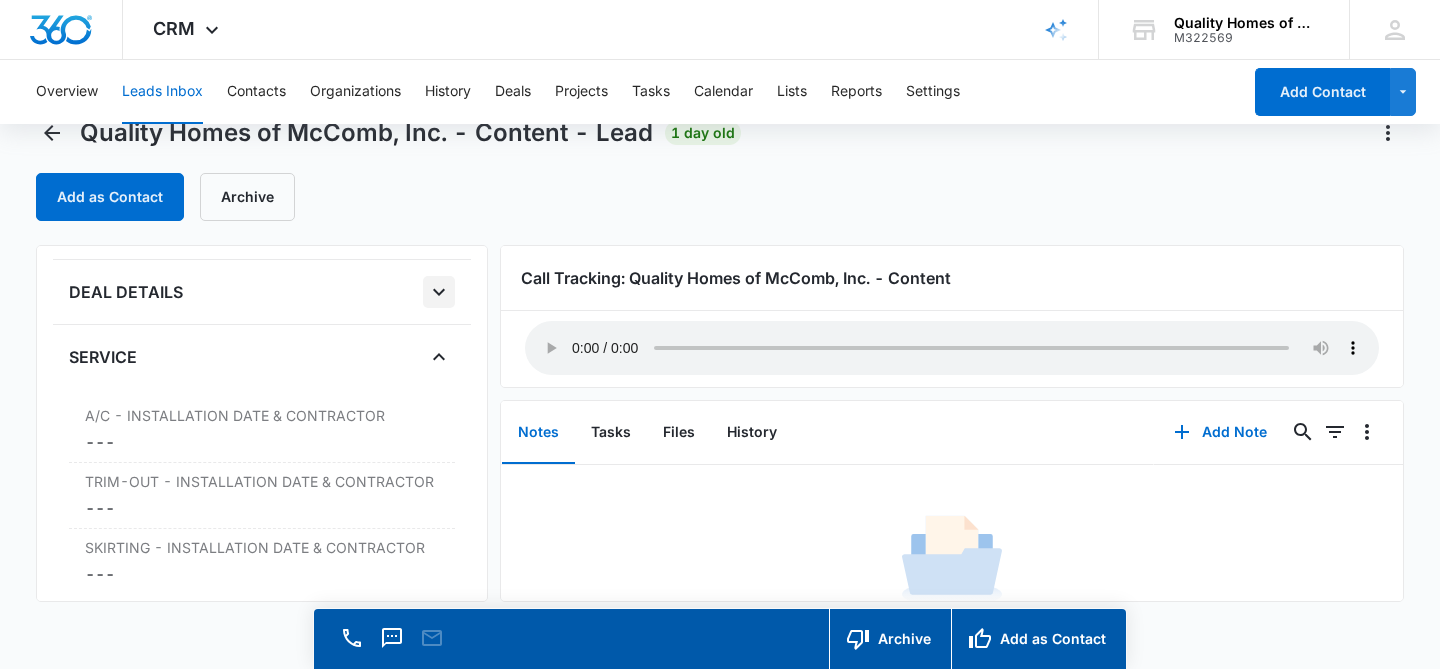 scroll, scrollTop: 2105, scrollLeft: 0, axis: vertical 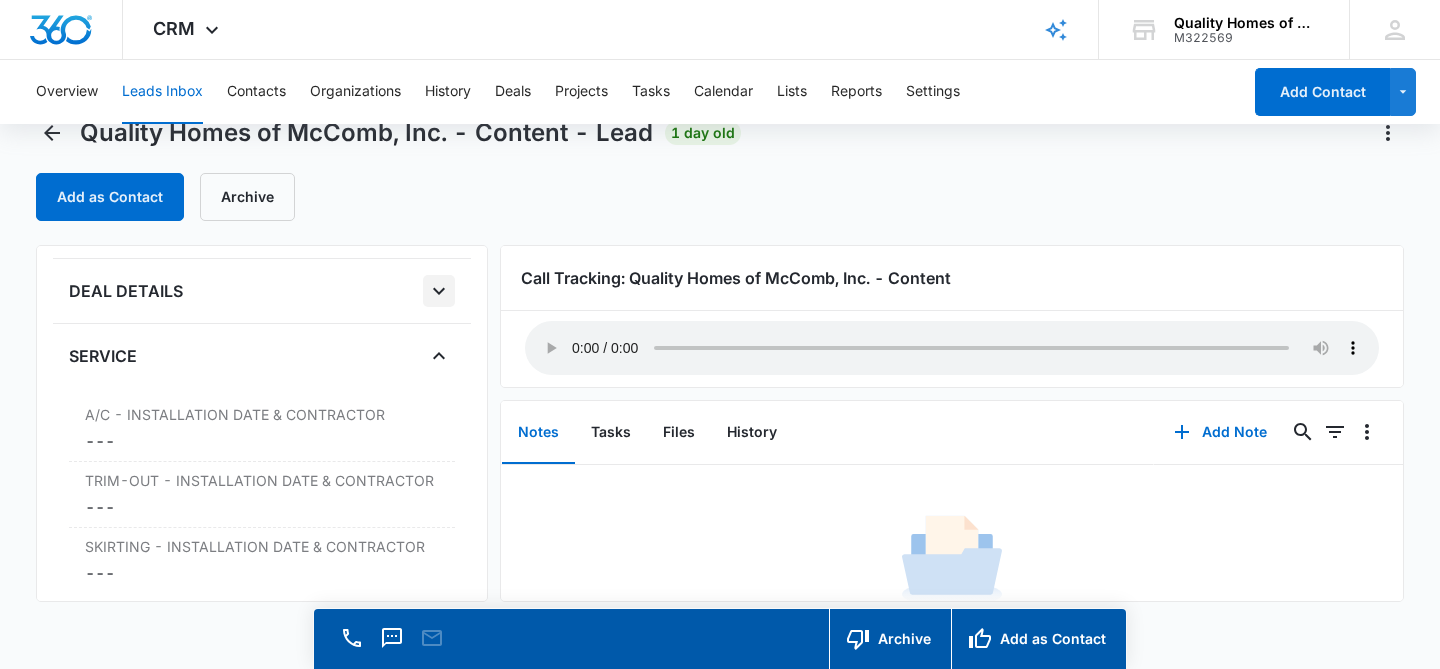 click 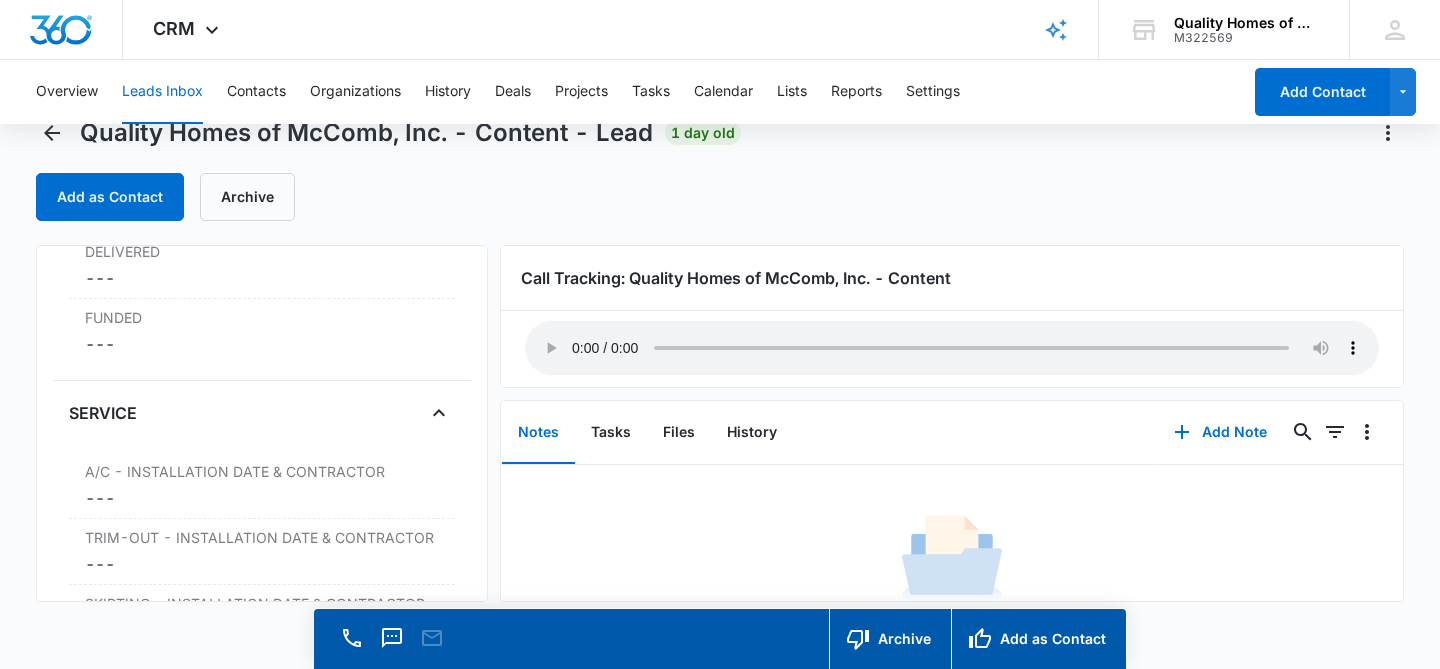 scroll, scrollTop: 2760, scrollLeft: 0, axis: vertical 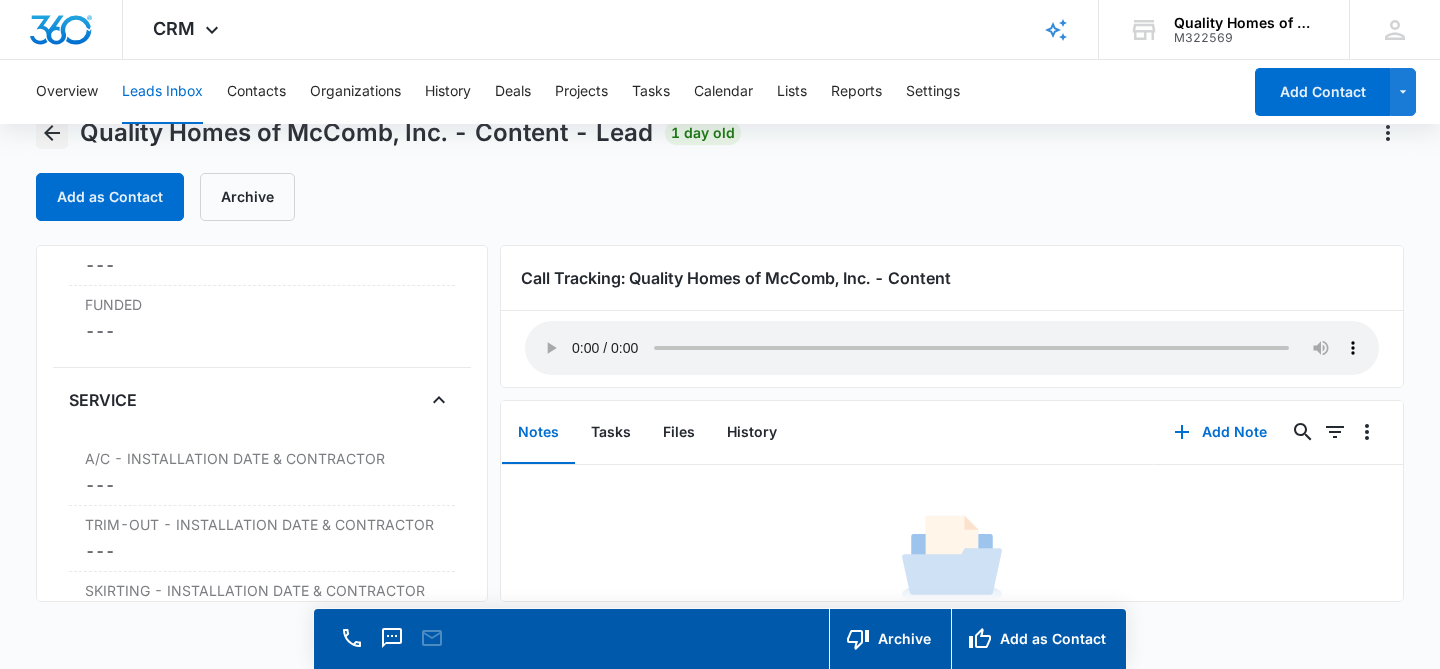 click 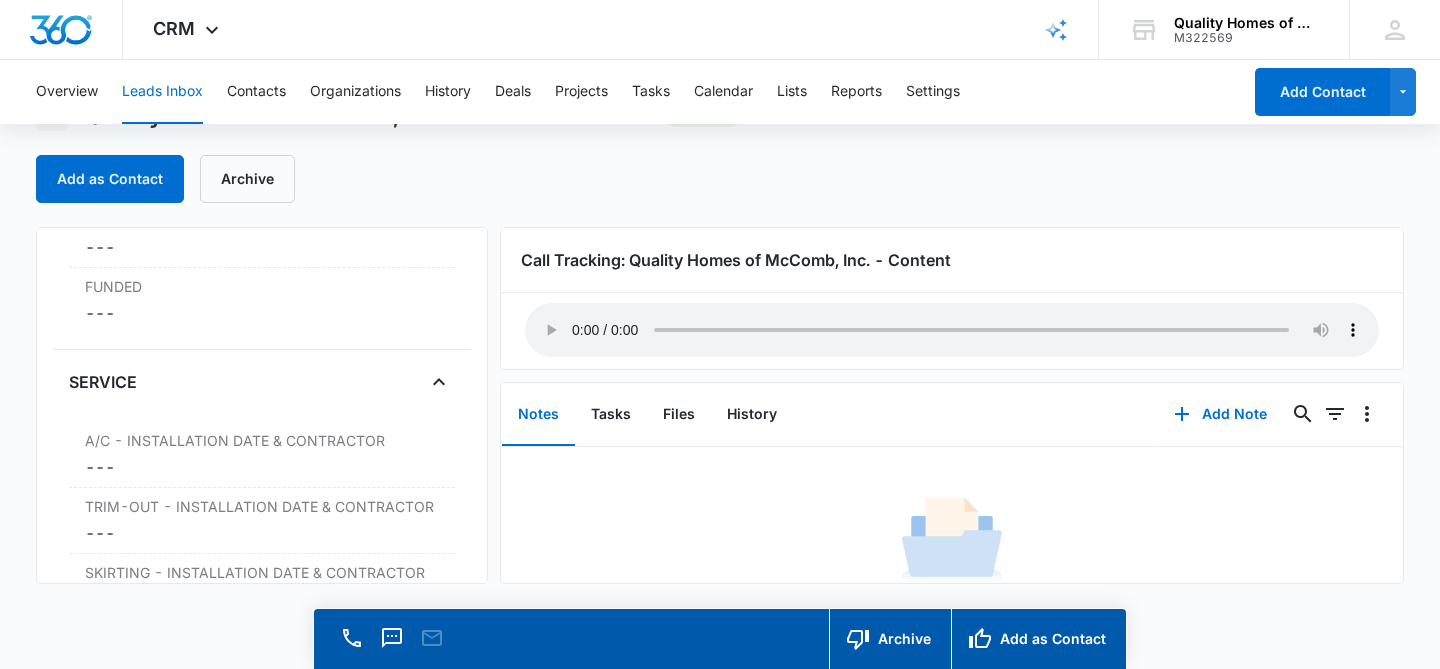 scroll, scrollTop: 0, scrollLeft: 0, axis: both 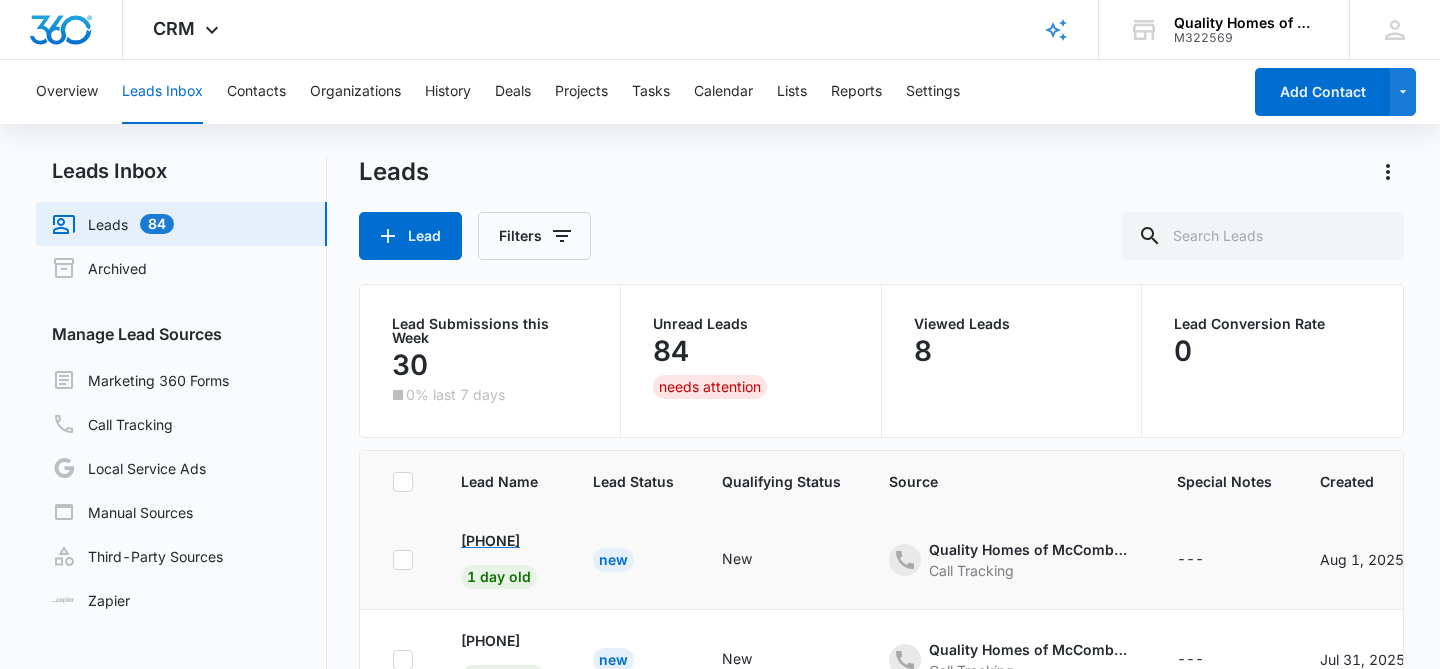 click on "[PHONE]" at bounding box center (490, 540) 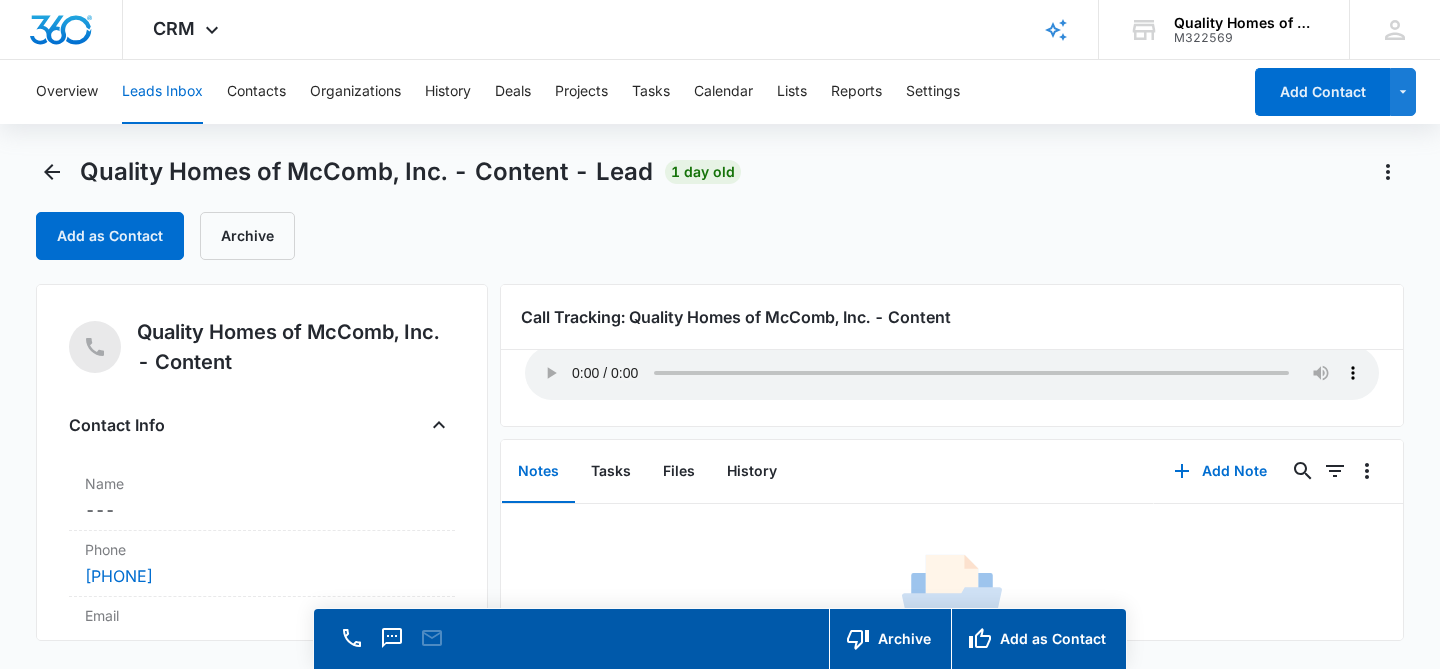 scroll, scrollTop: 89, scrollLeft: 0, axis: vertical 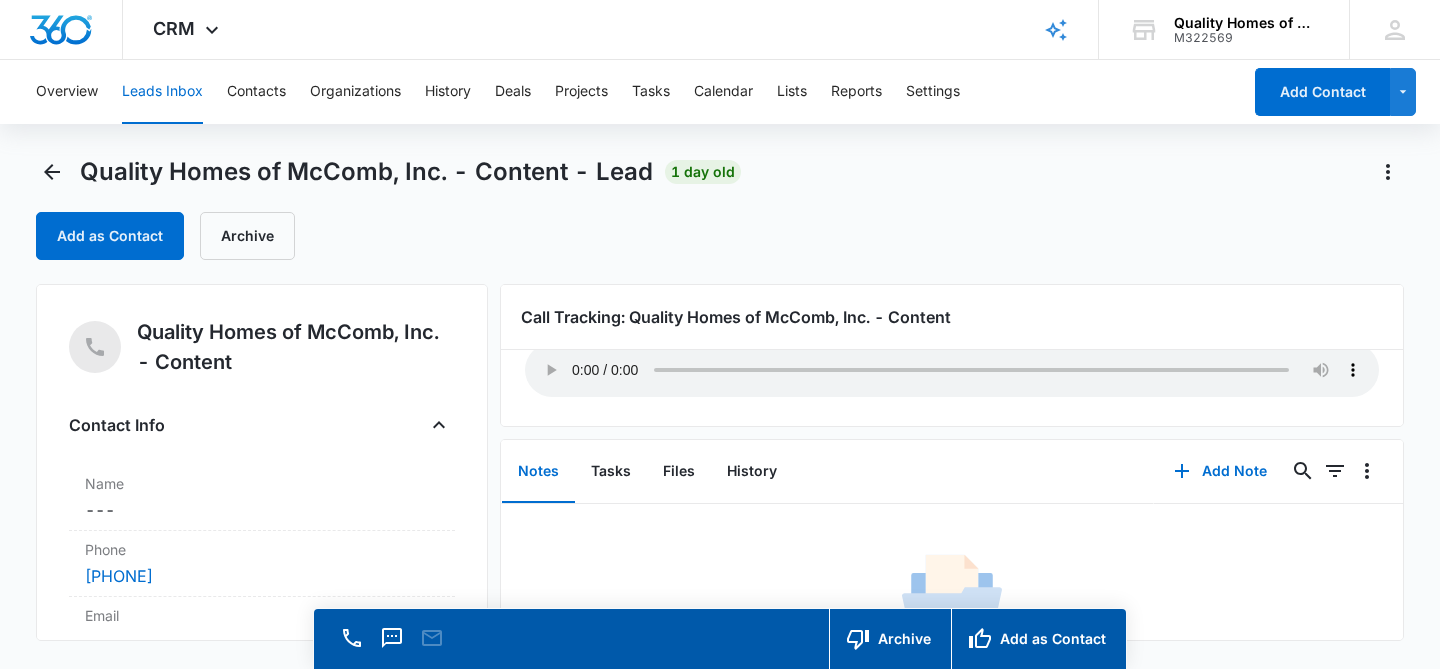 type 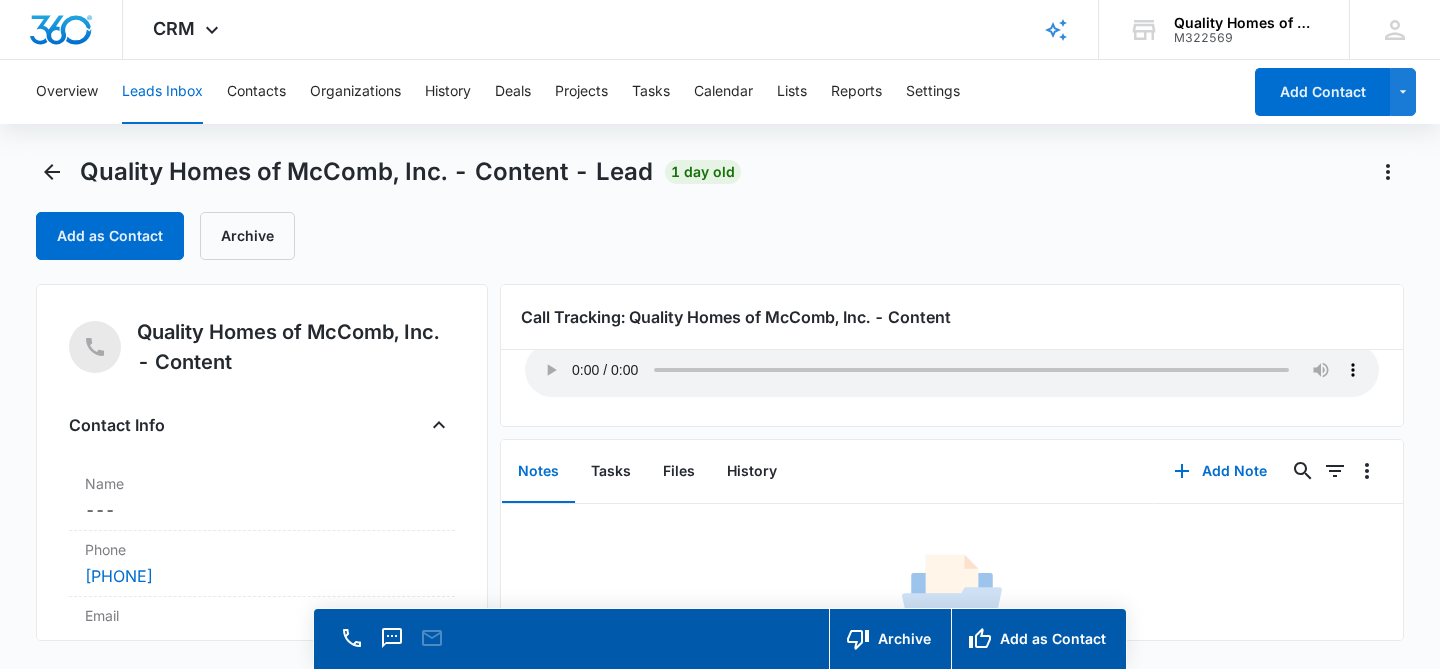 click on "Quality Homes of McComb, Inc. - Content - Lead 1 day old" at bounding box center (388, 172) 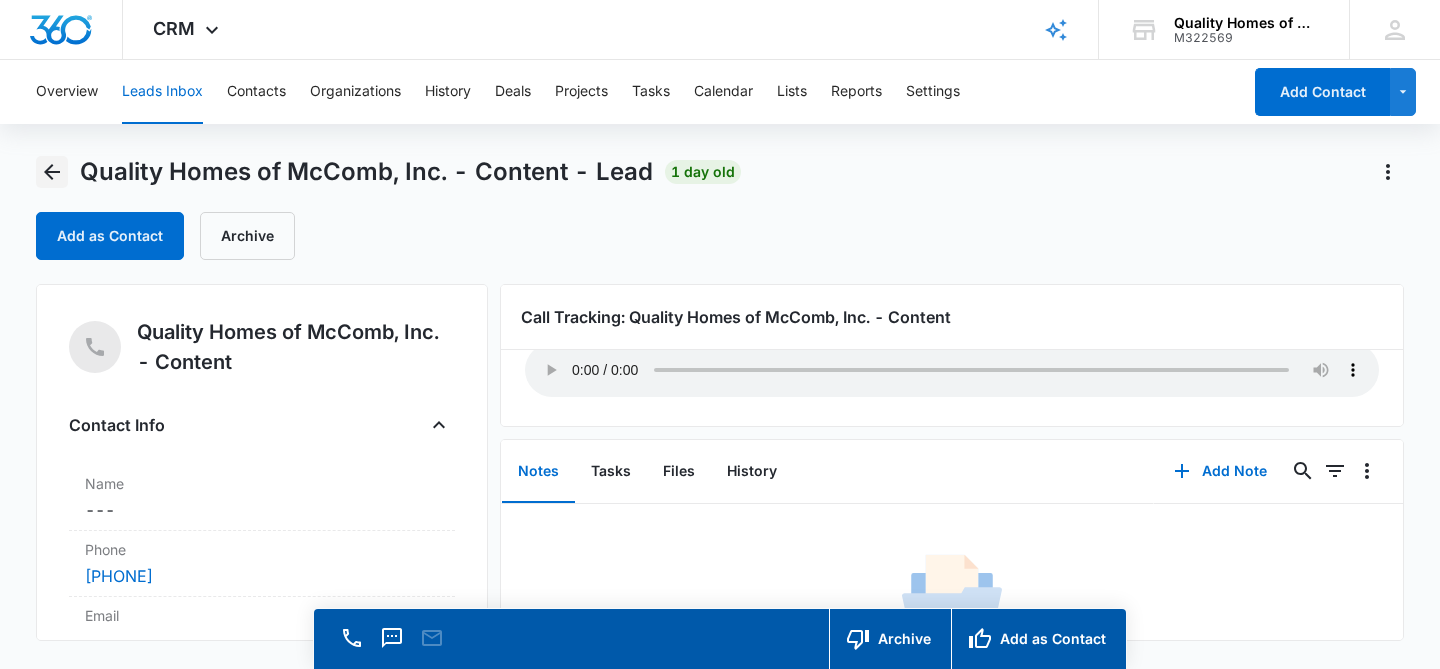 click 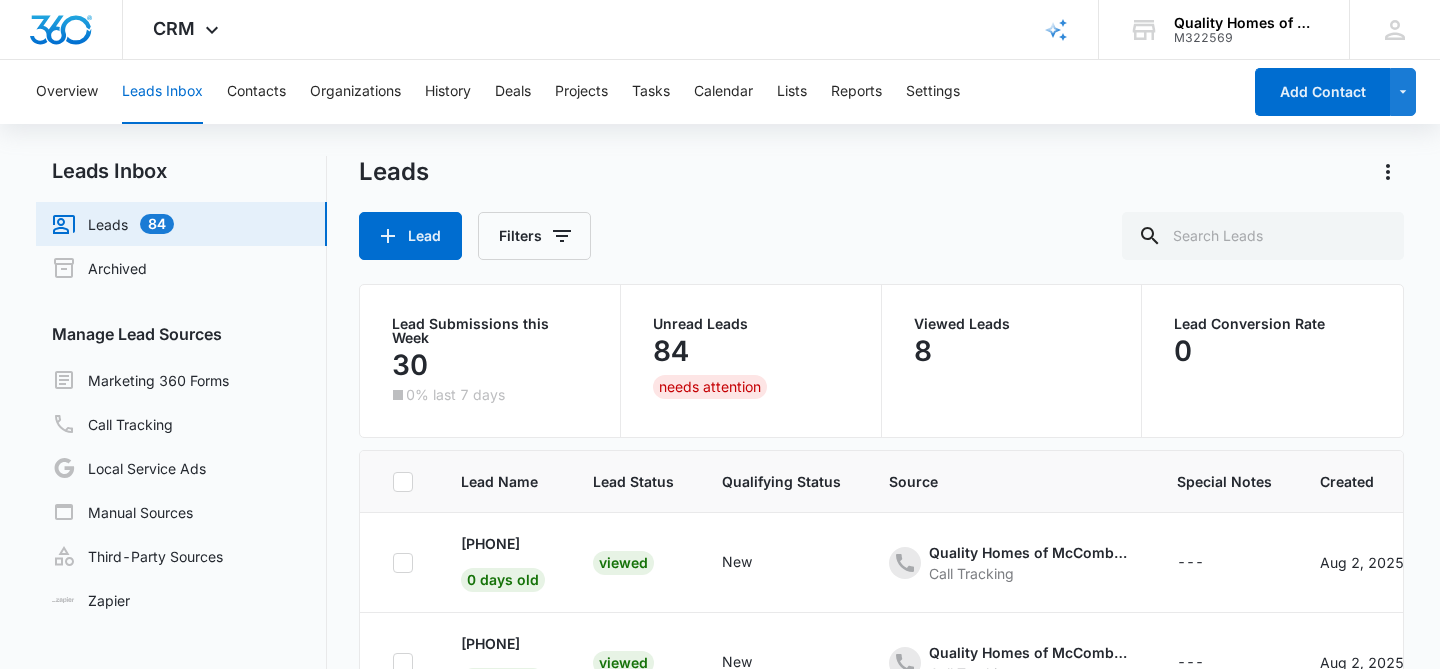scroll, scrollTop: 303, scrollLeft: 0, axis: vertical 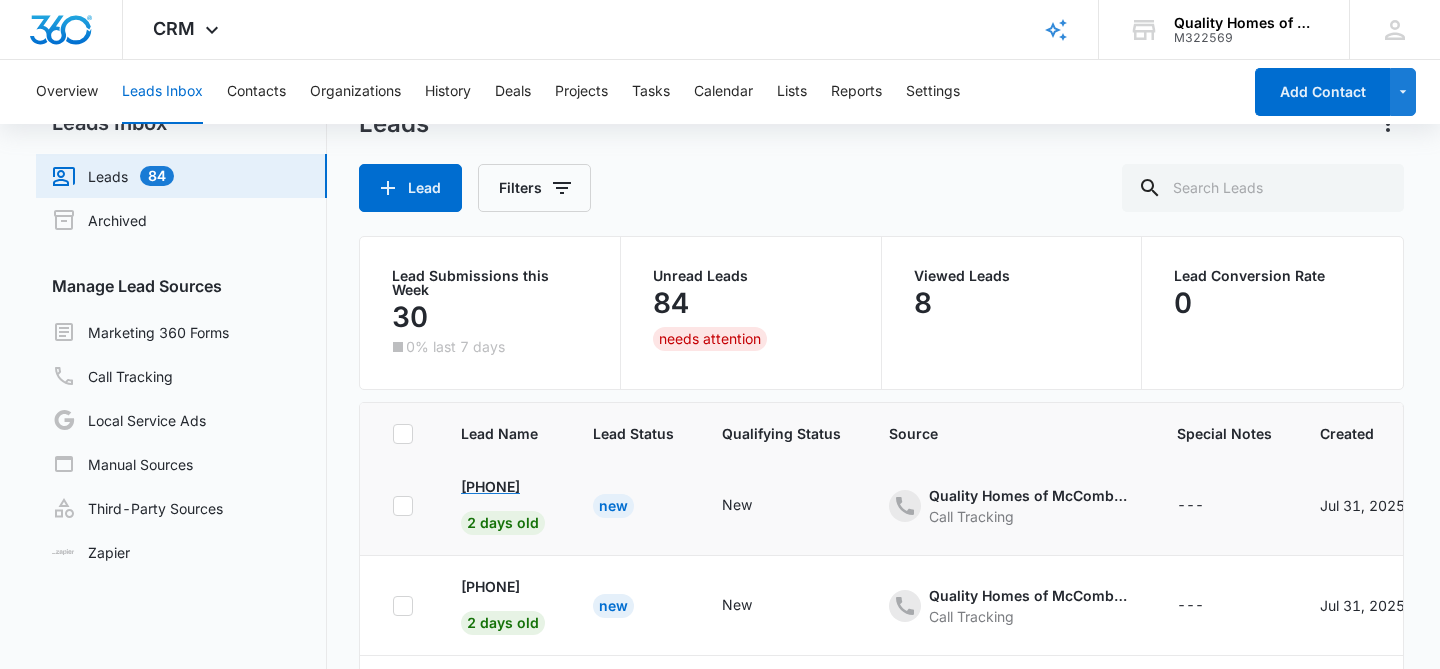 click on "[PHONE]" at bounding box center [490, 486] 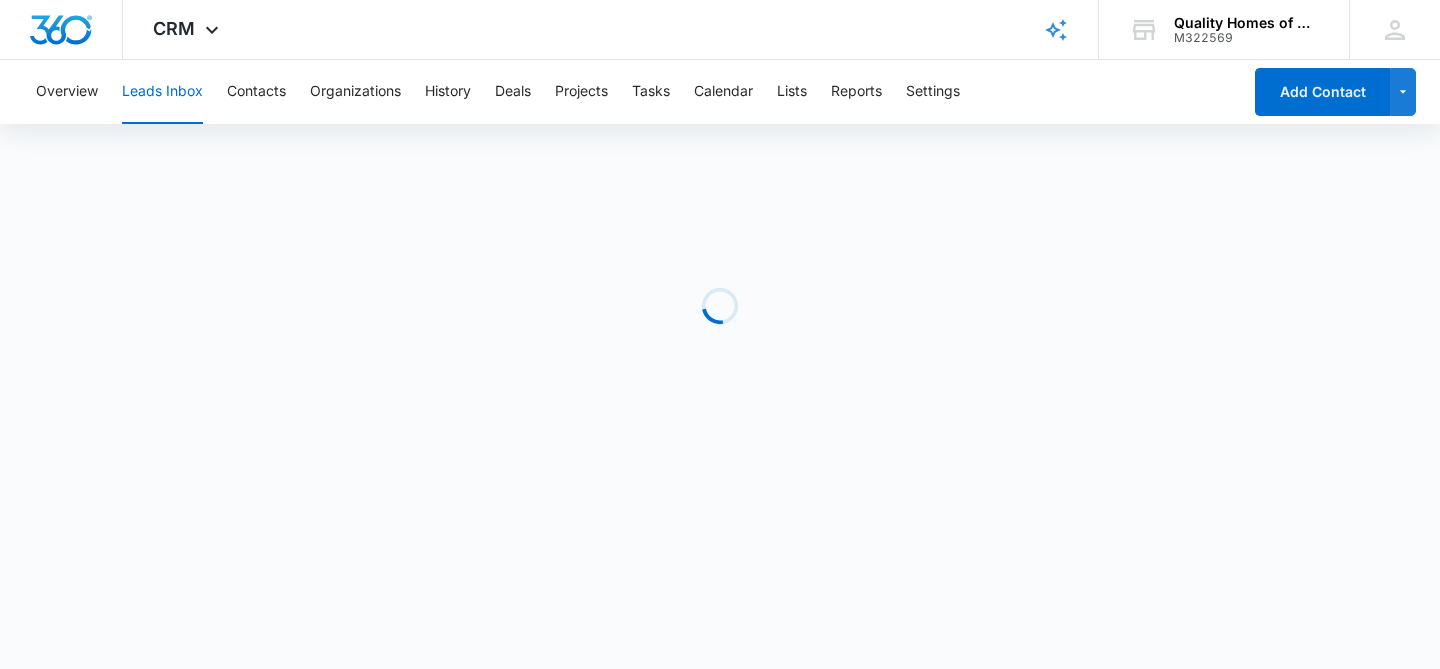 scroll, scrollTop: 0, scrollLeft: 0, axis: both 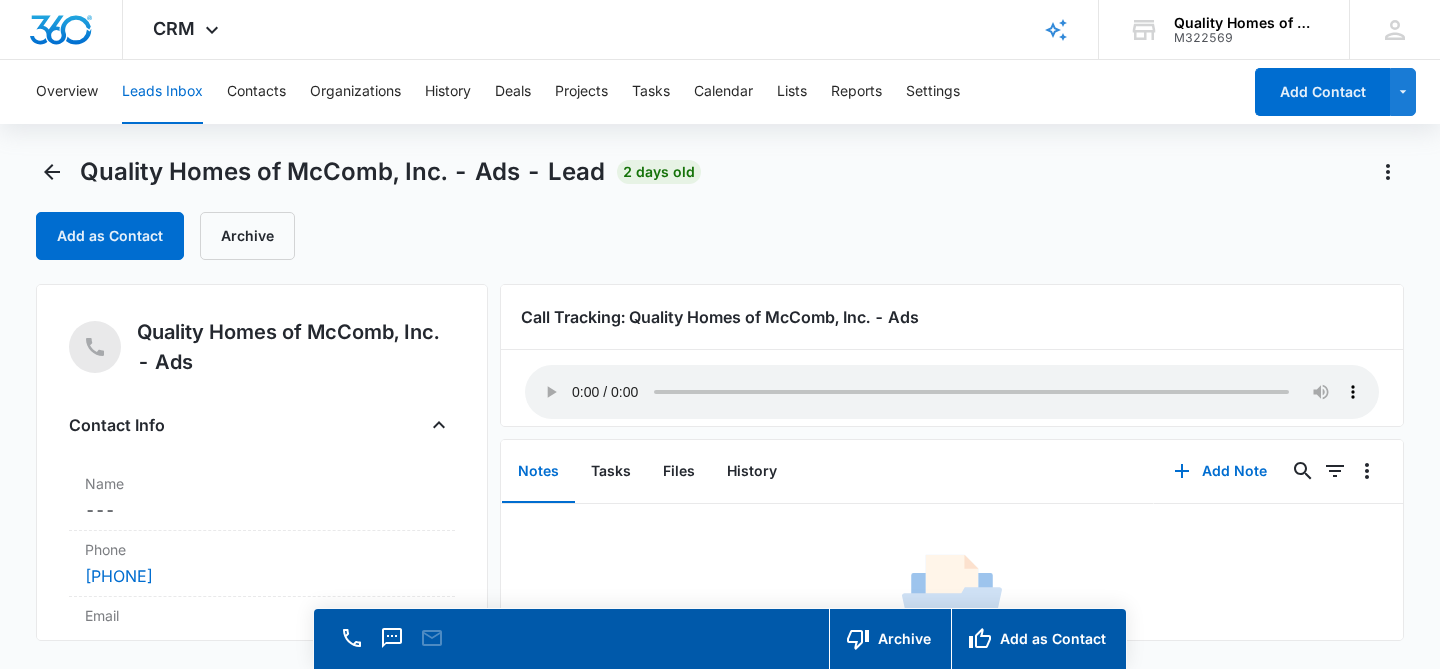 type 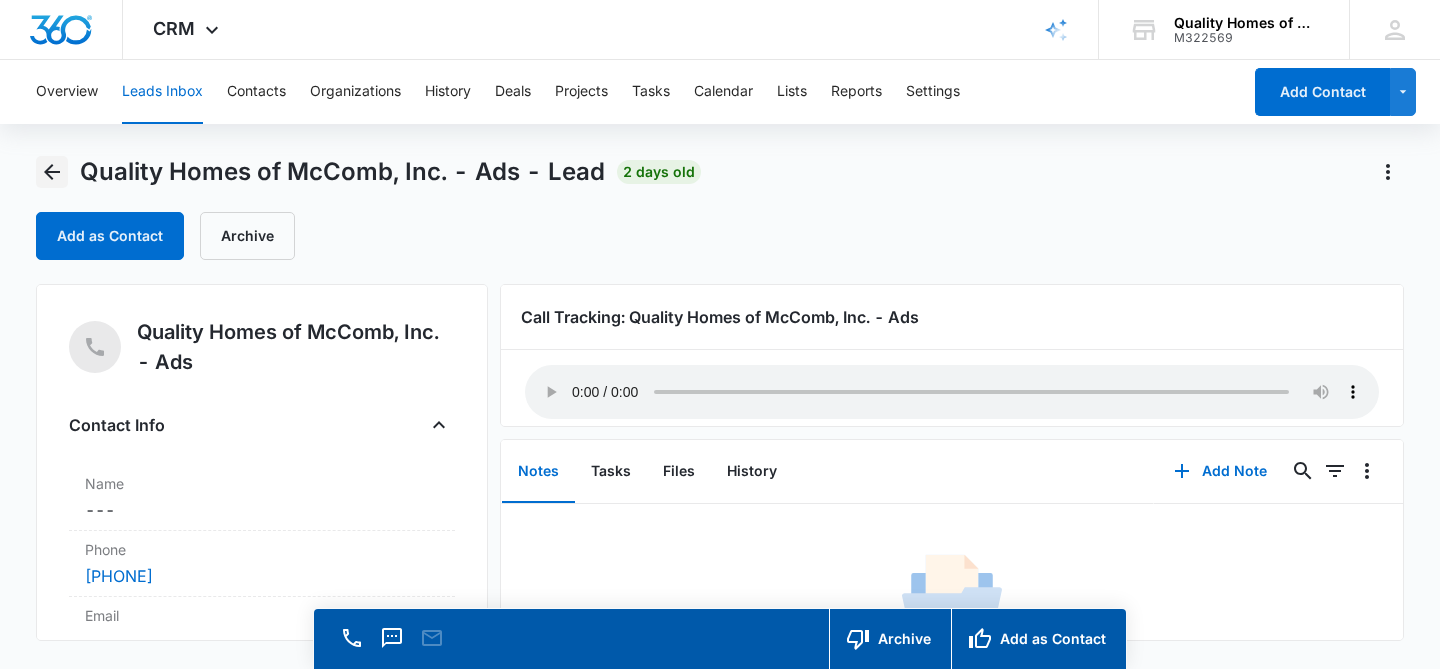 click 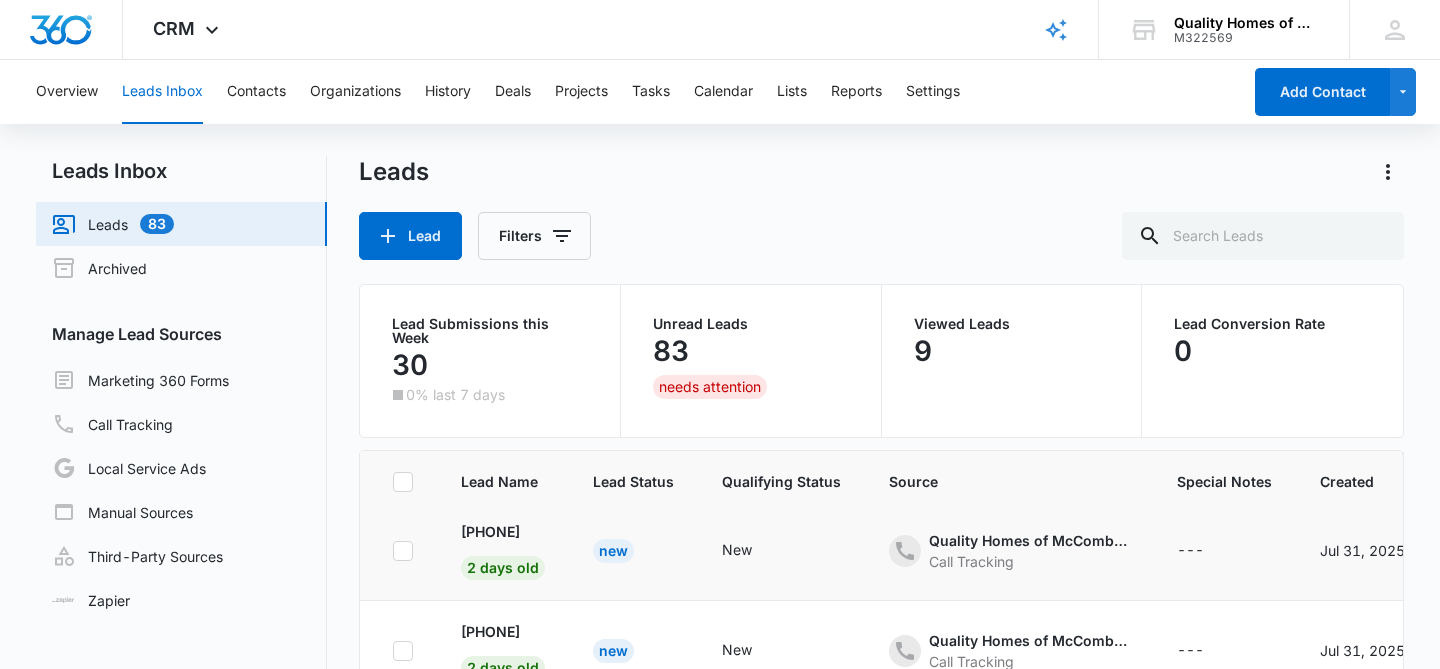 scroll, scrollTop: 613, scrollLeft: 0, axis: vertical 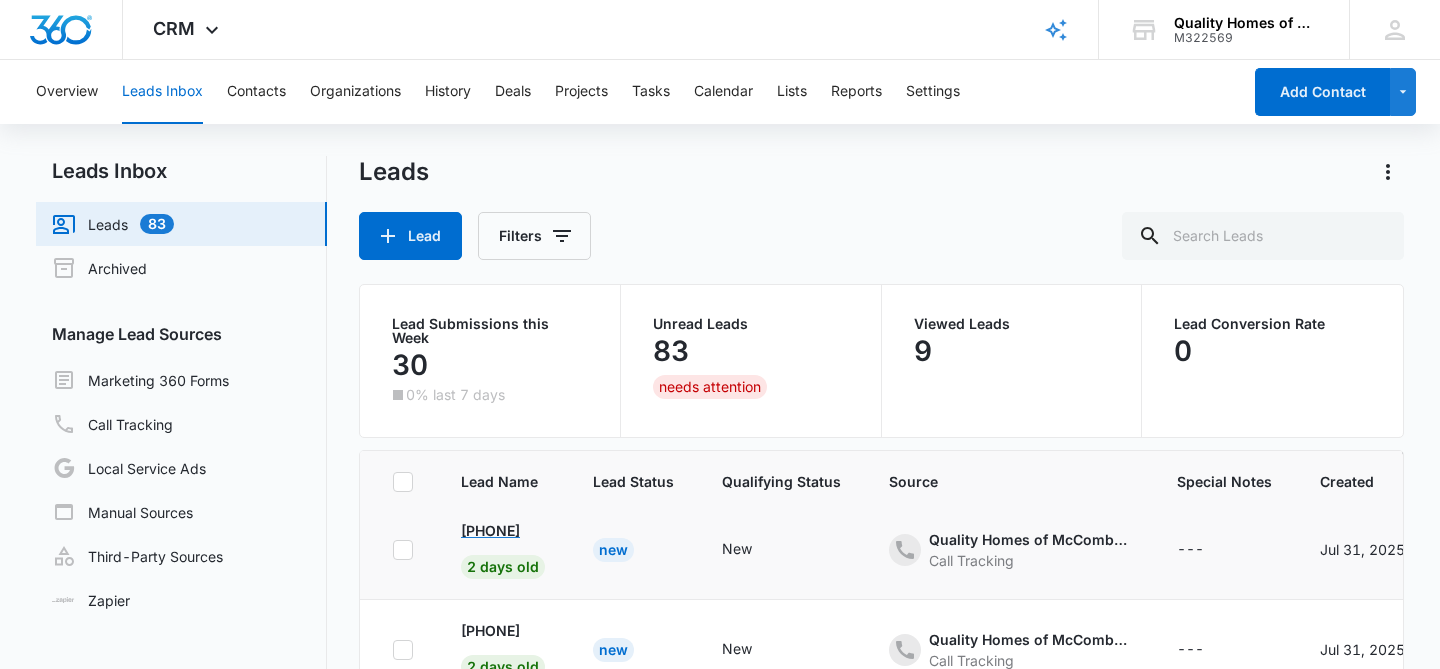click on "[PHONE]" at bounding box center [490, 530] 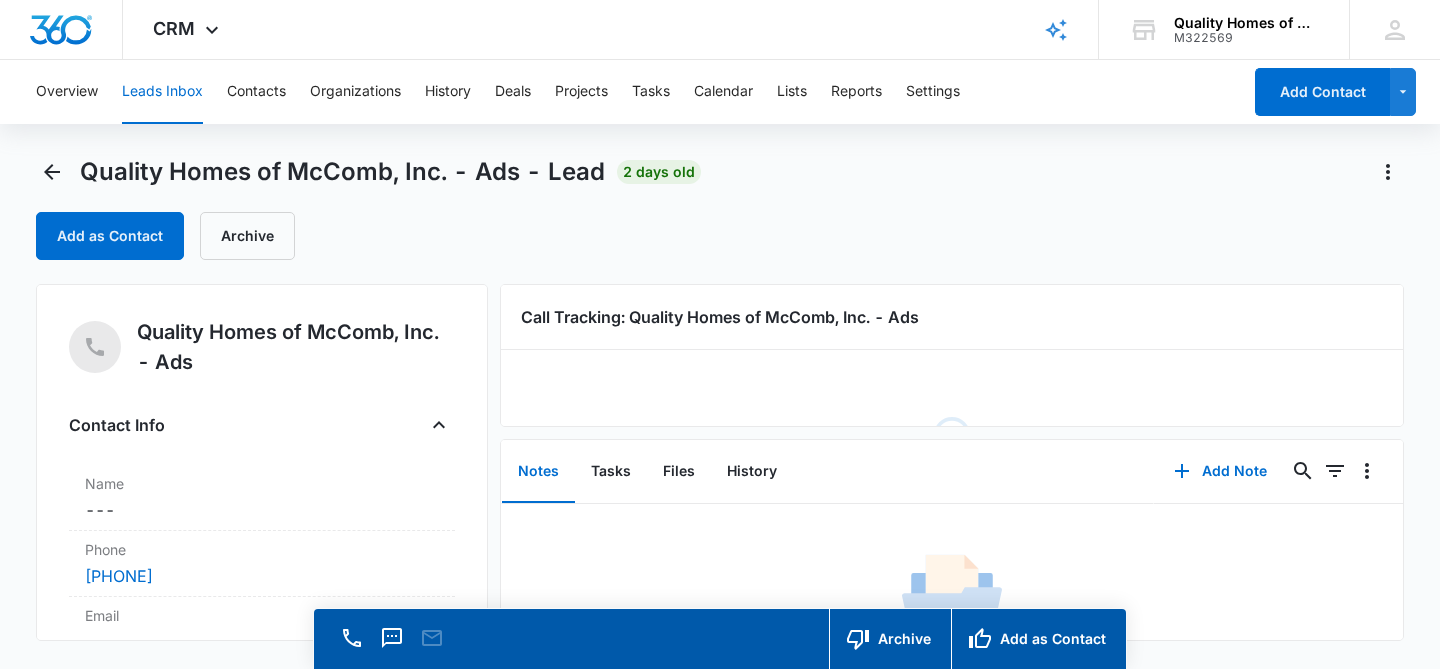 scroll, scrollTop: 89, scrollLeft: 0, axis: vertical 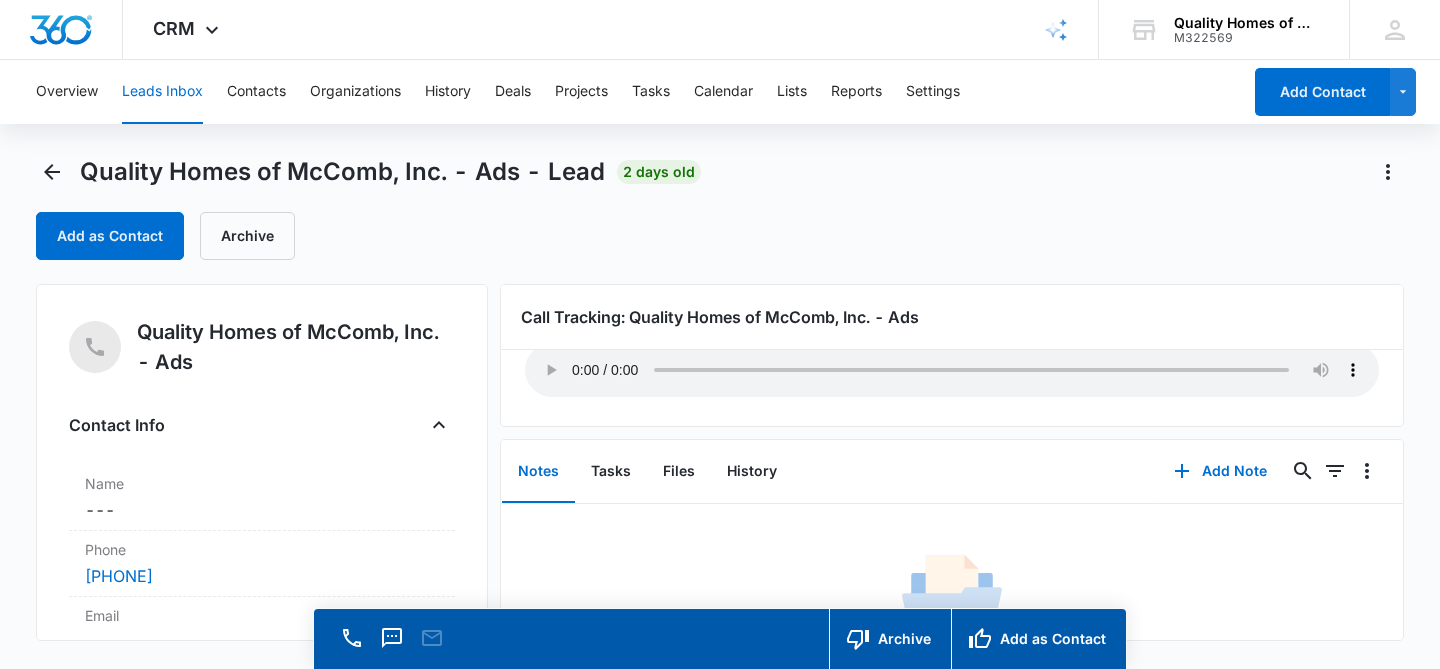type 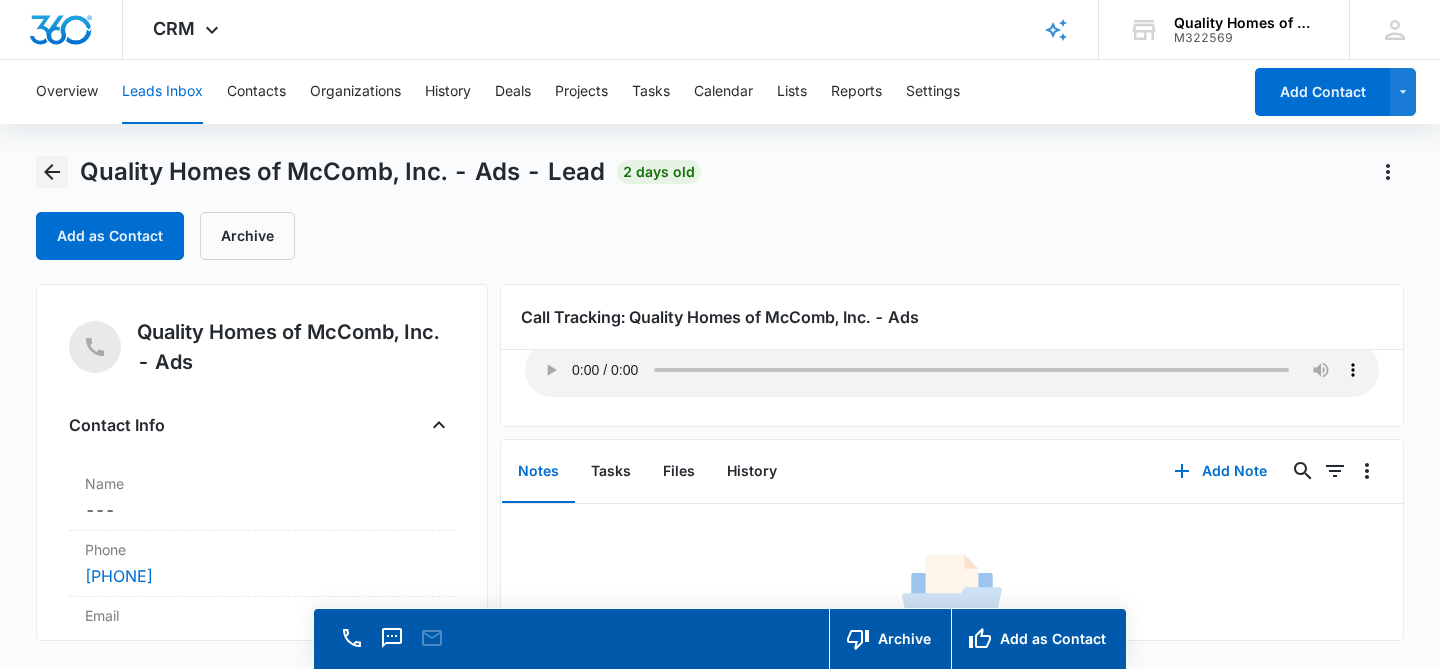 click 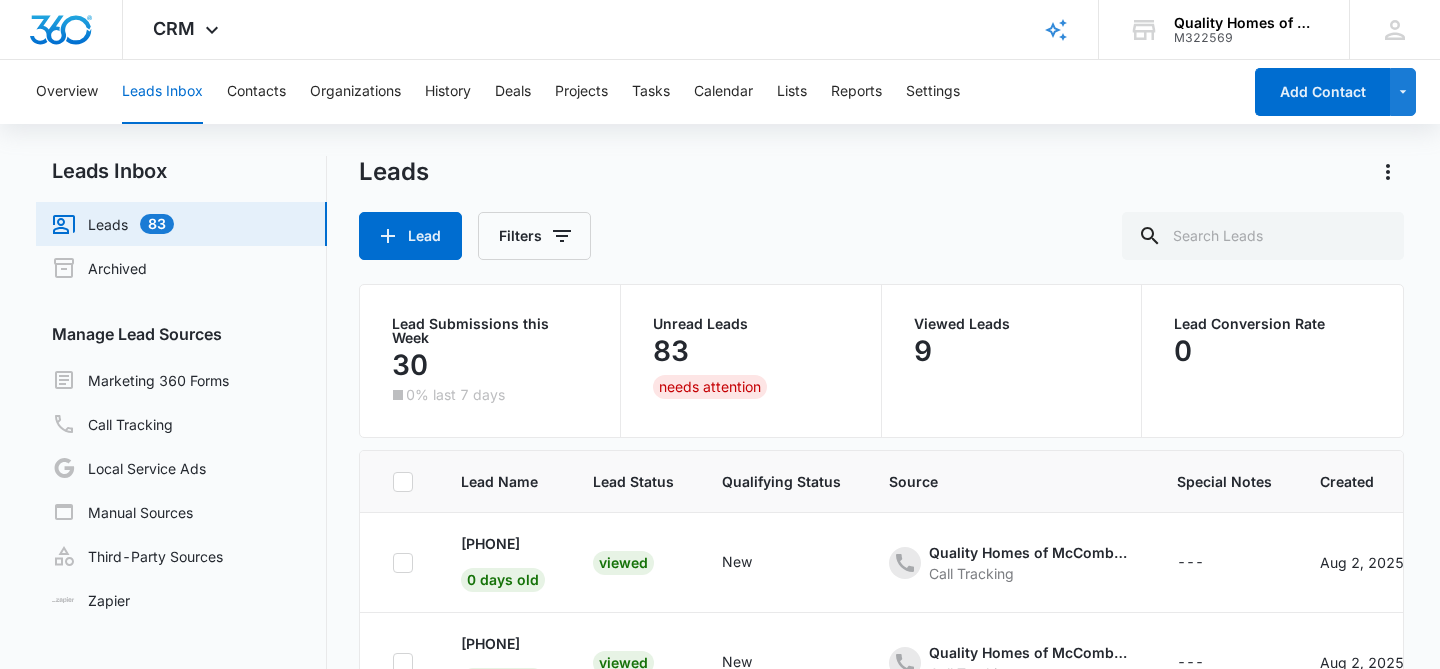 scroll, scrollTop: 613, scrollLeft: 0, axis: vertical 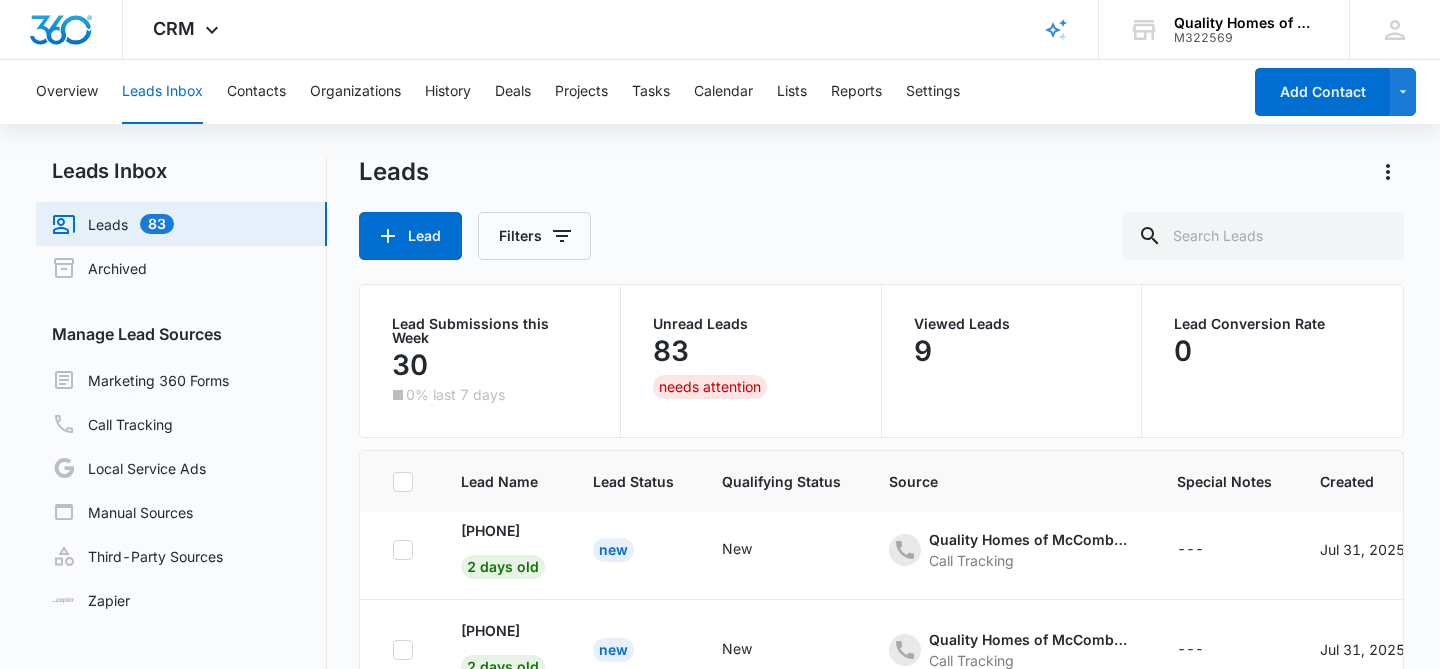 click on "Lead Submissions this Week 30 0% last 7 days" at bounding box center [490, 361] 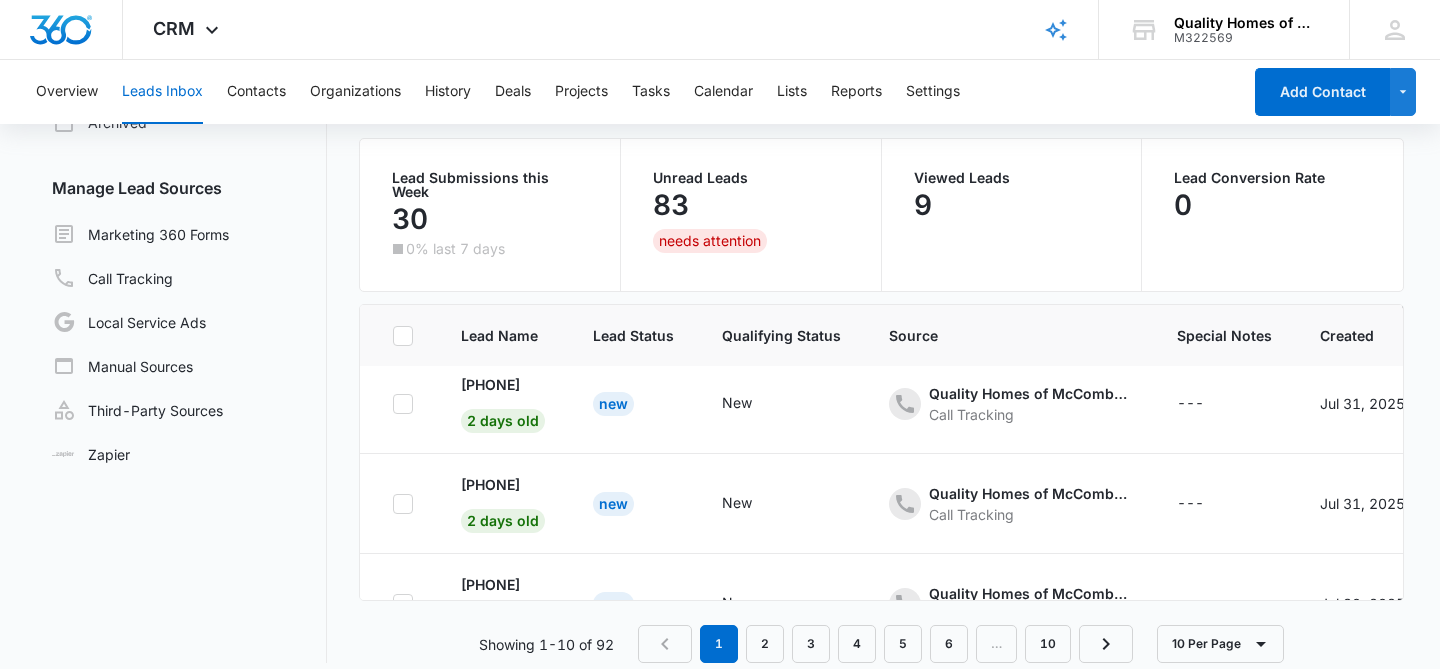 scroll, scrollTop: 158, scrollLeft: 0, axis: vertical 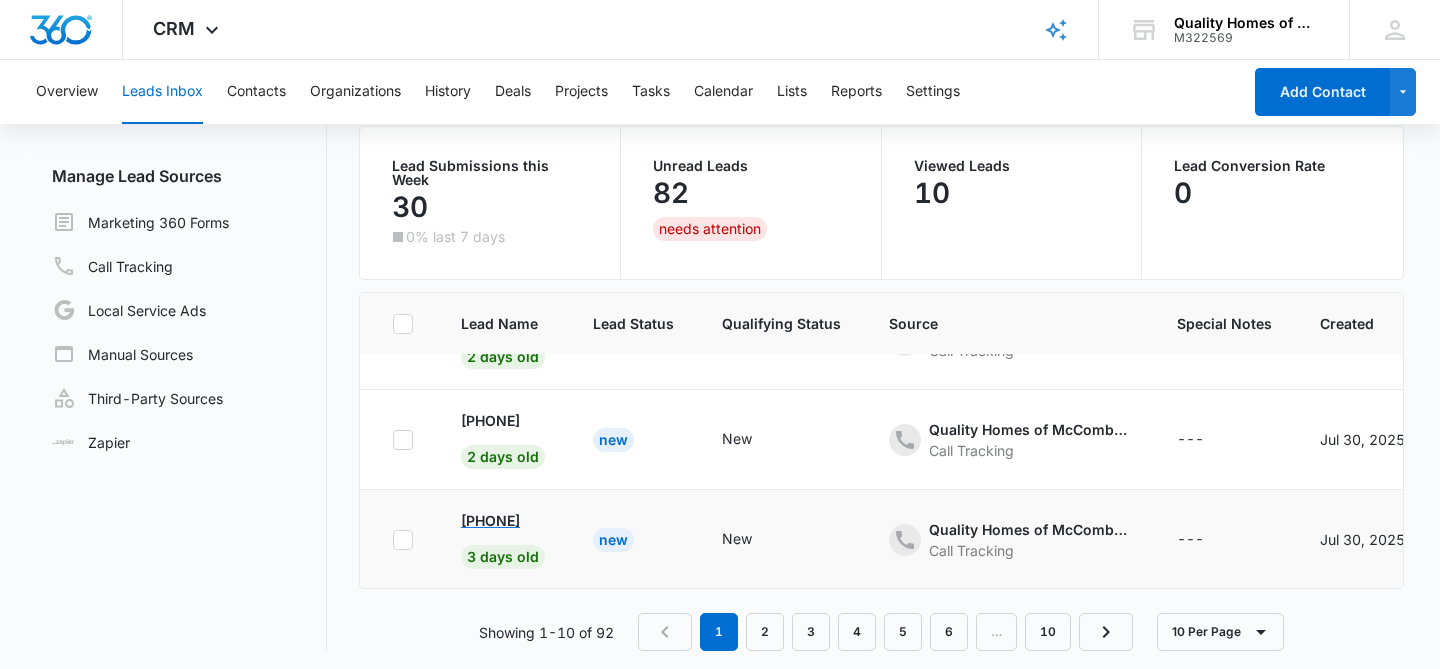click on "[PHONE]" at bounding box center [490, 520] 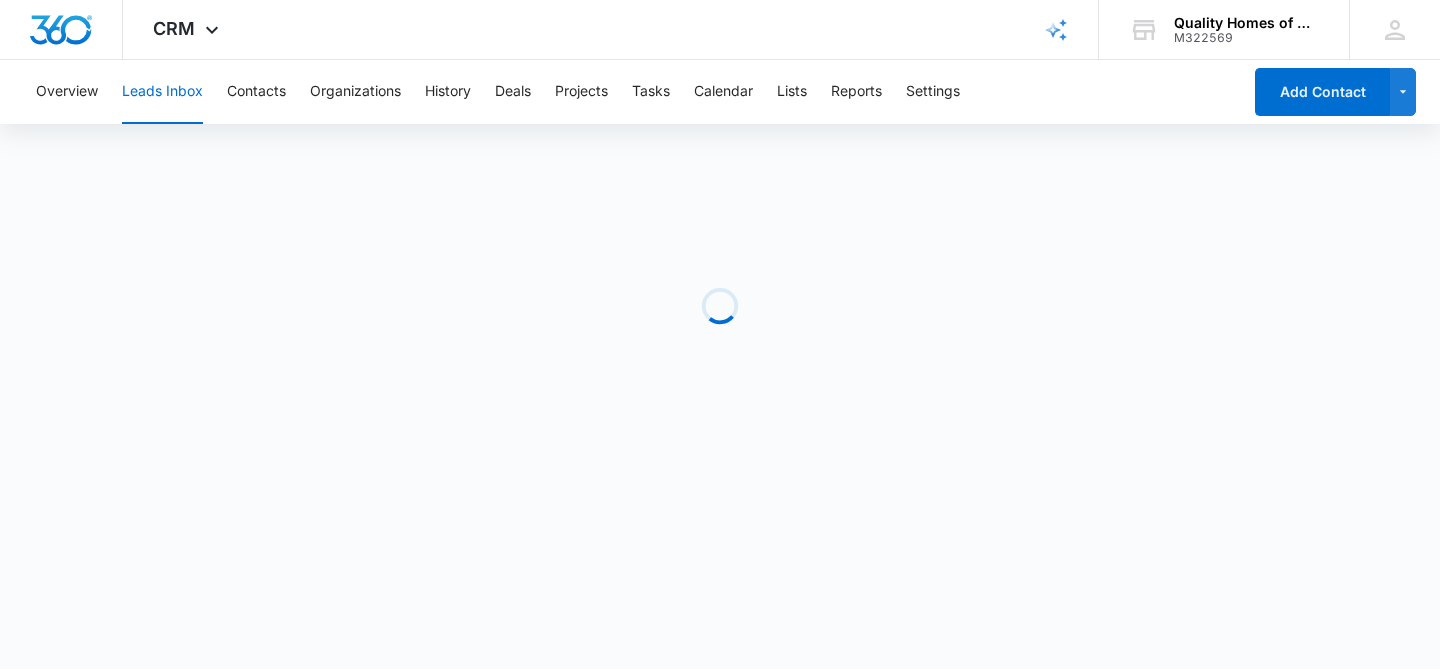 scroll, scrollTop: 0, scrollLeft: 0, axis: both 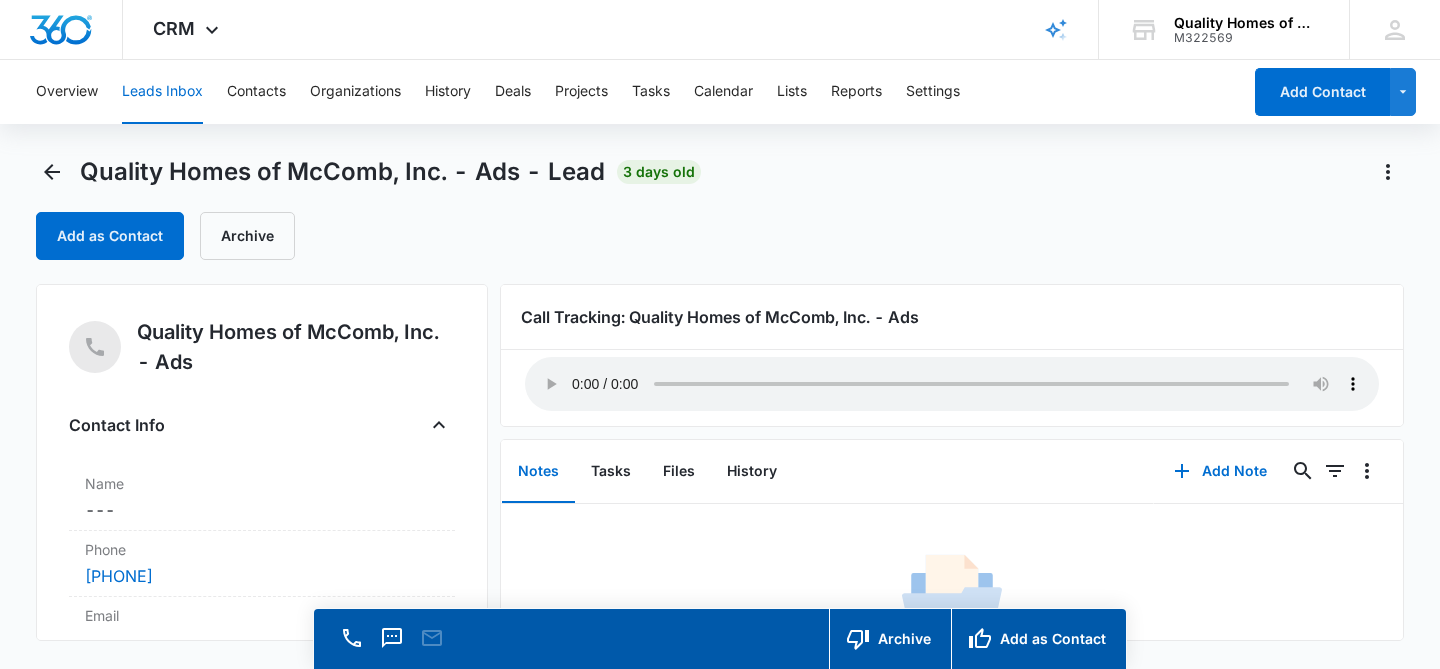 type 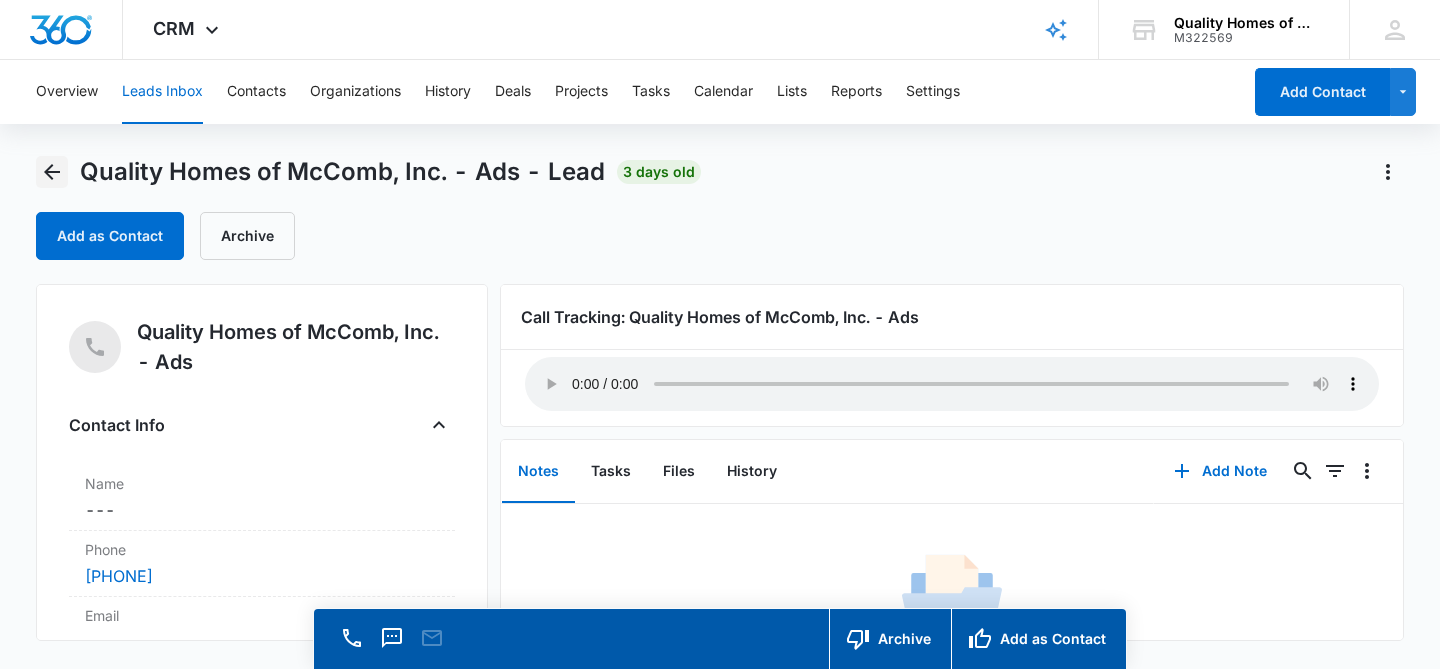 click 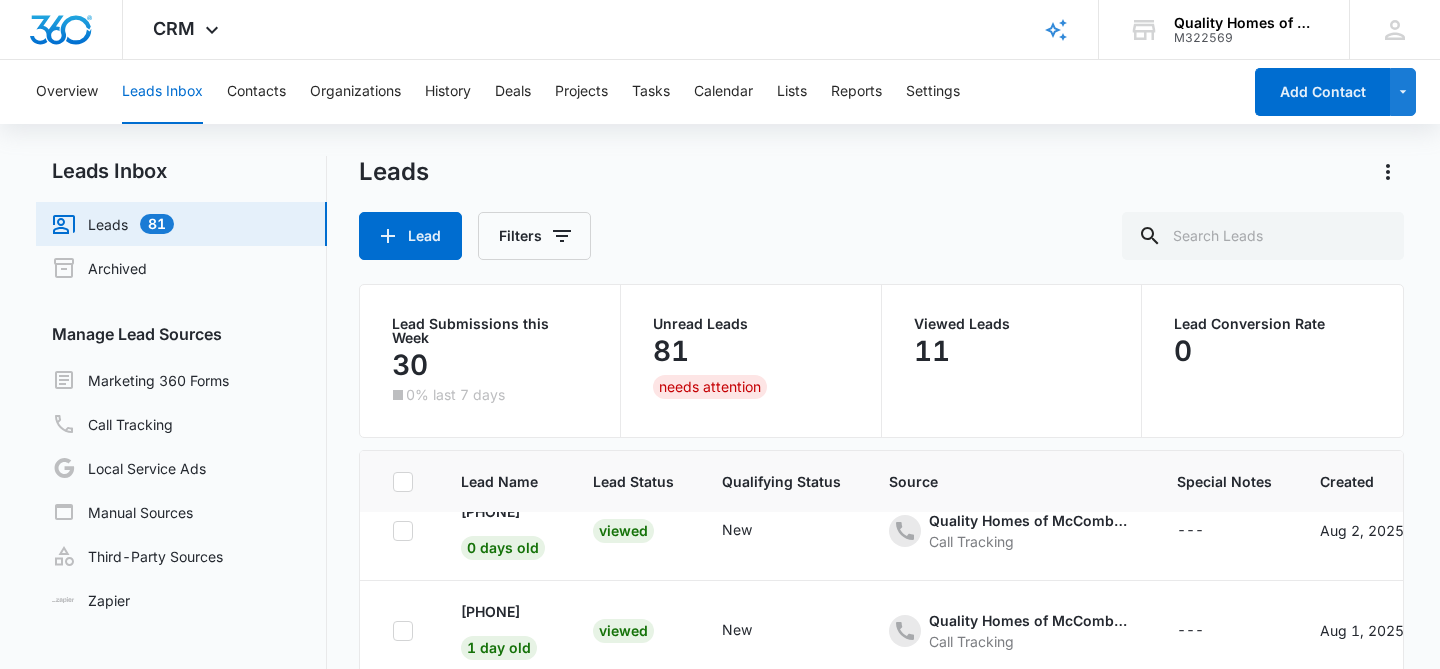 scroll, scrollTop: 0, scrollLeft: 0, axis: both 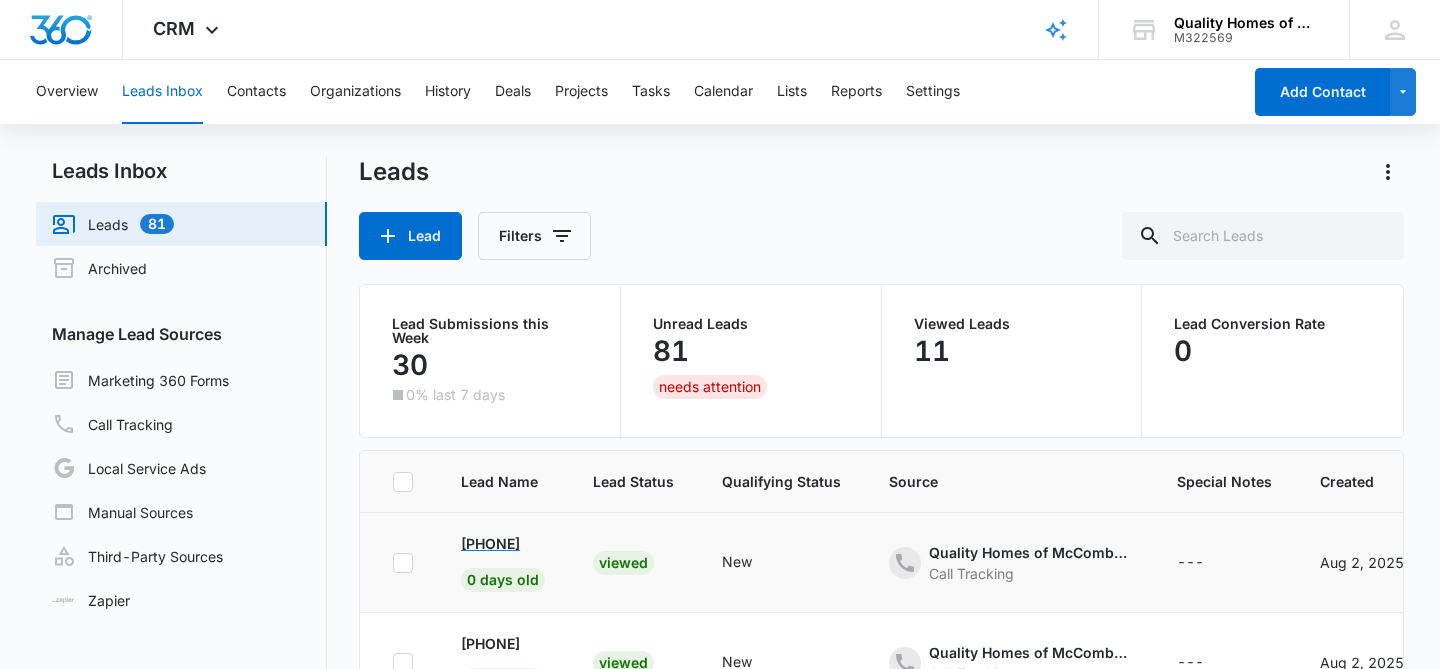 click on "[PHONE]" at bounding box center [490, 543] 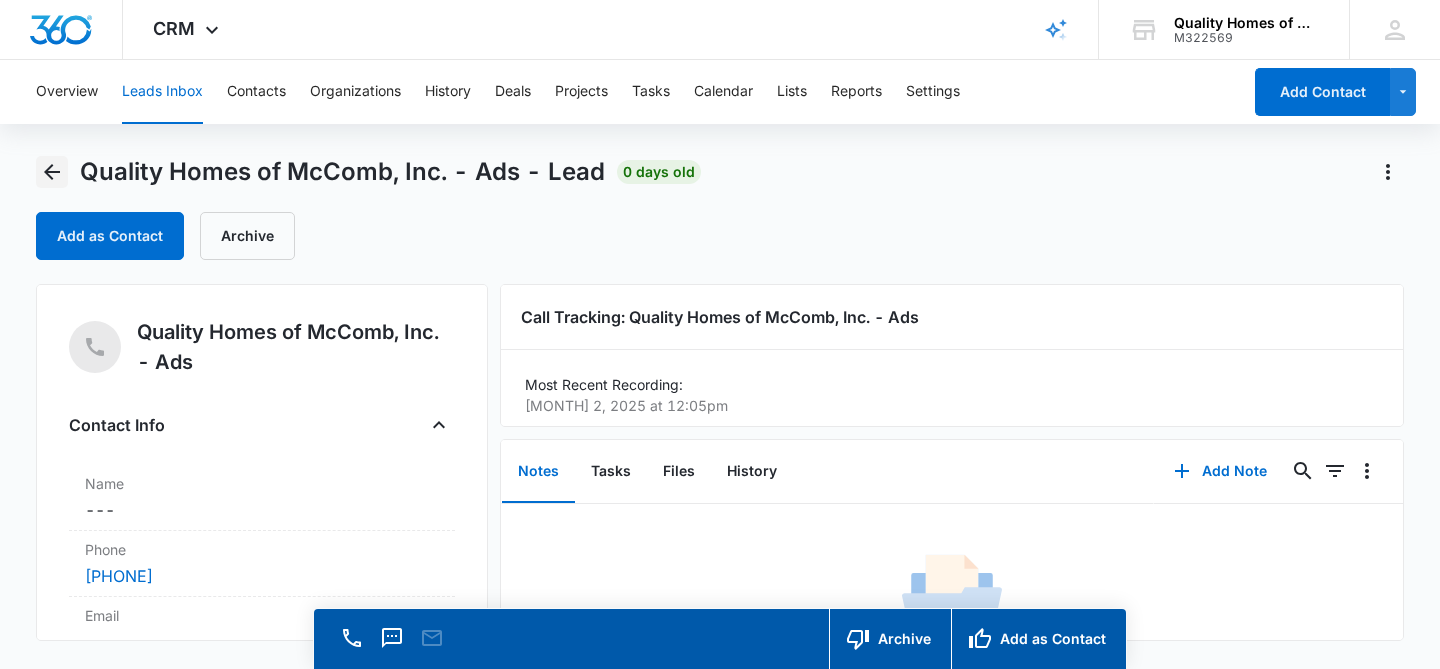 click 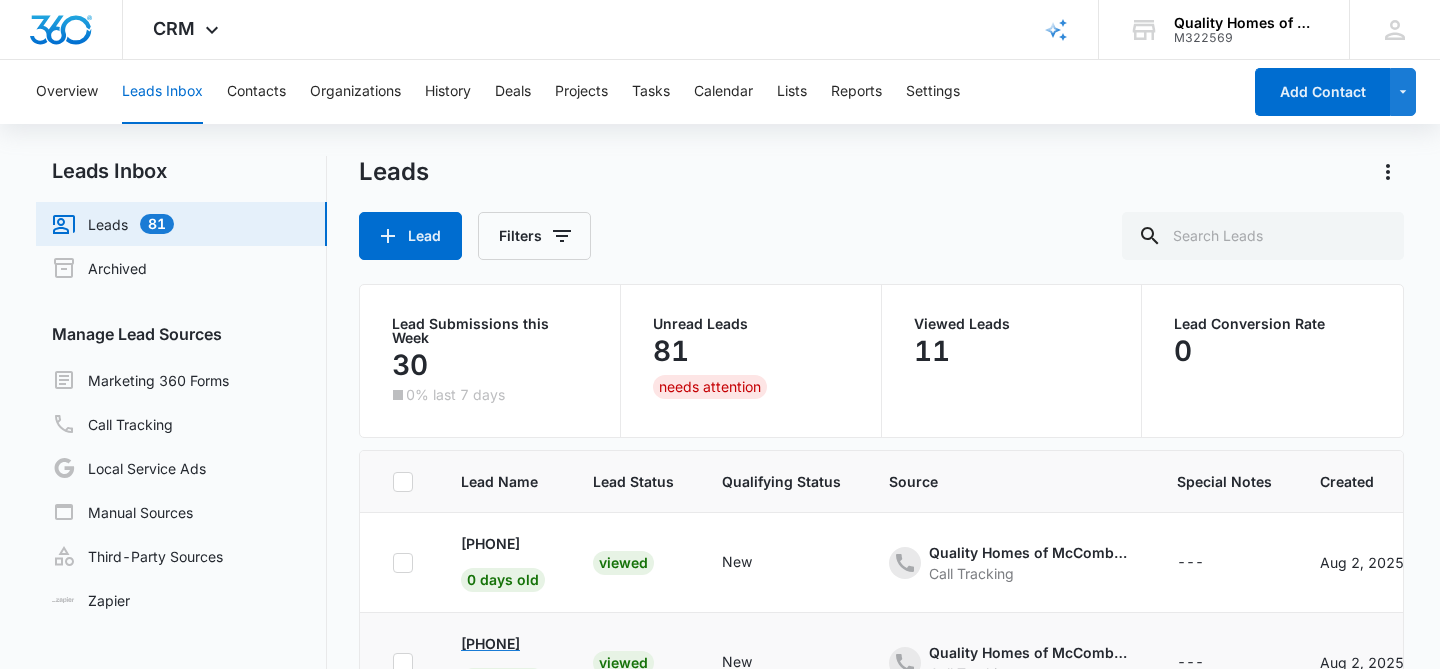 click on "[PHONE]" at bounding box center (490, 643) 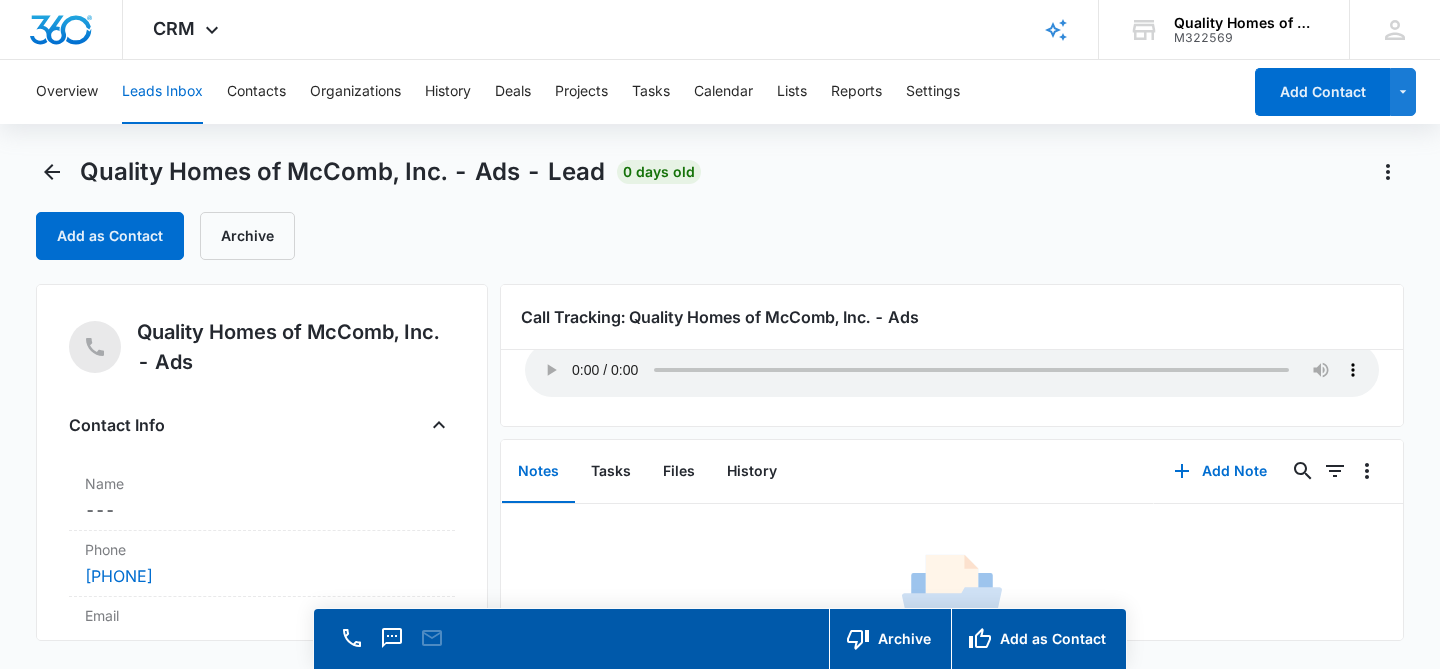 scroll, scrollTop: 70, scrollLeft: 0, axis: vertical 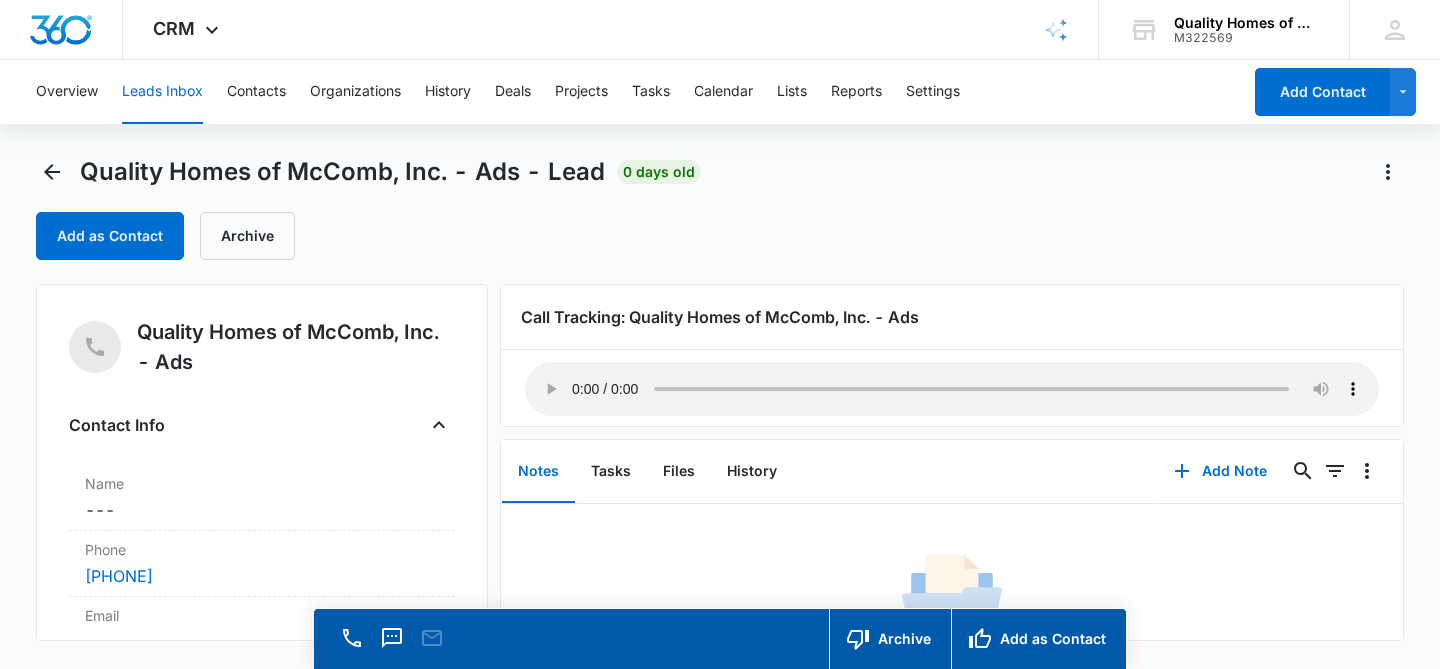 type 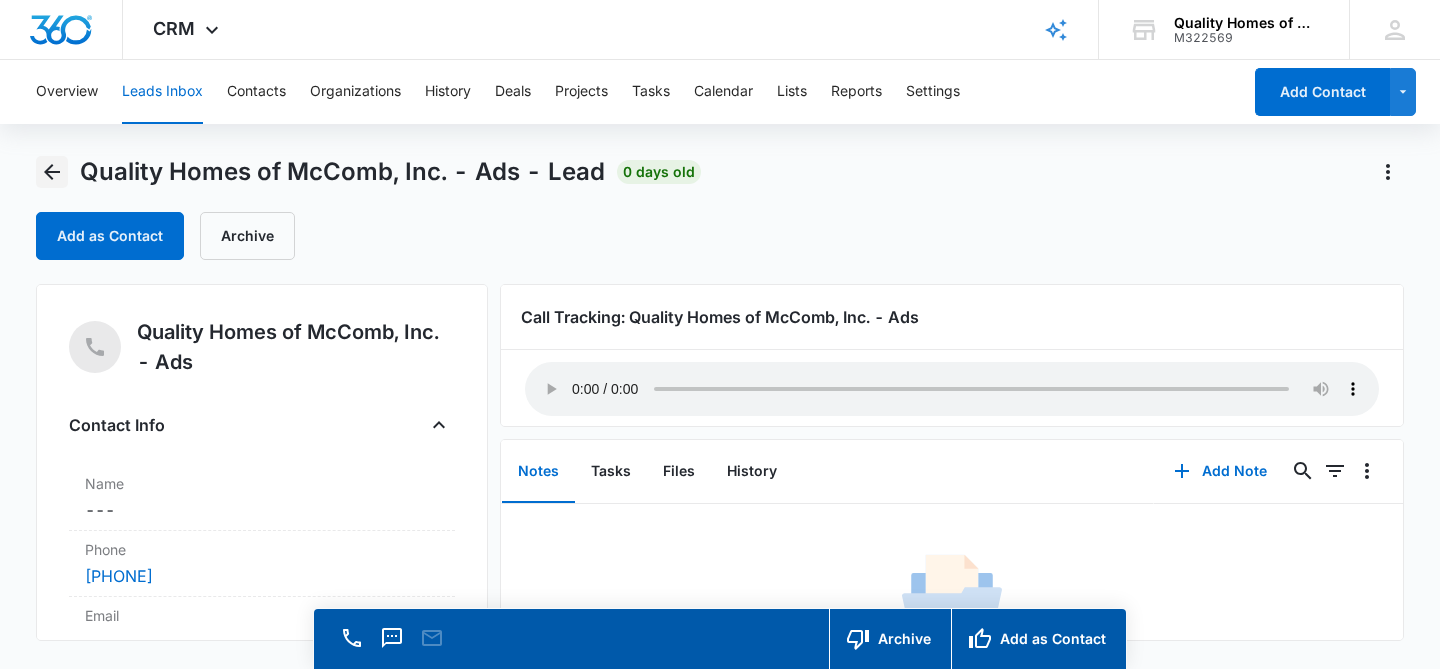 click 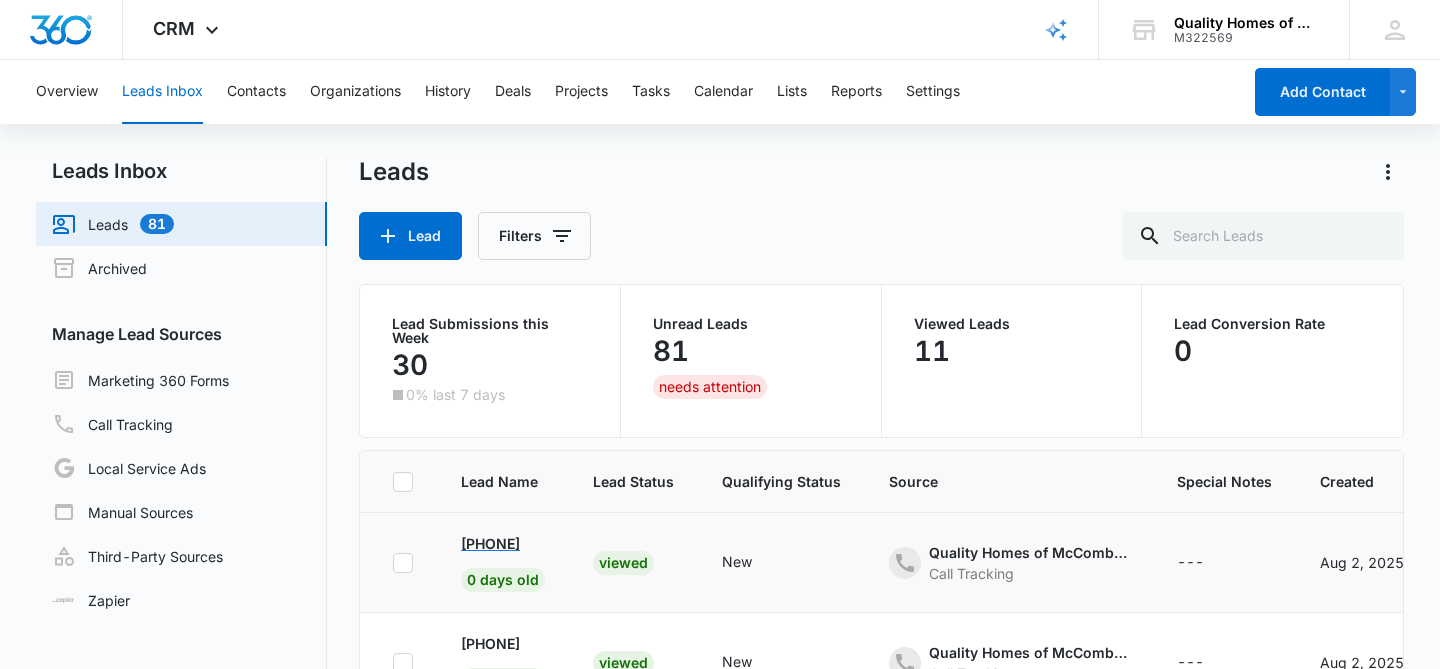 click on "[PHONE]" at bounding box center [490, 543] 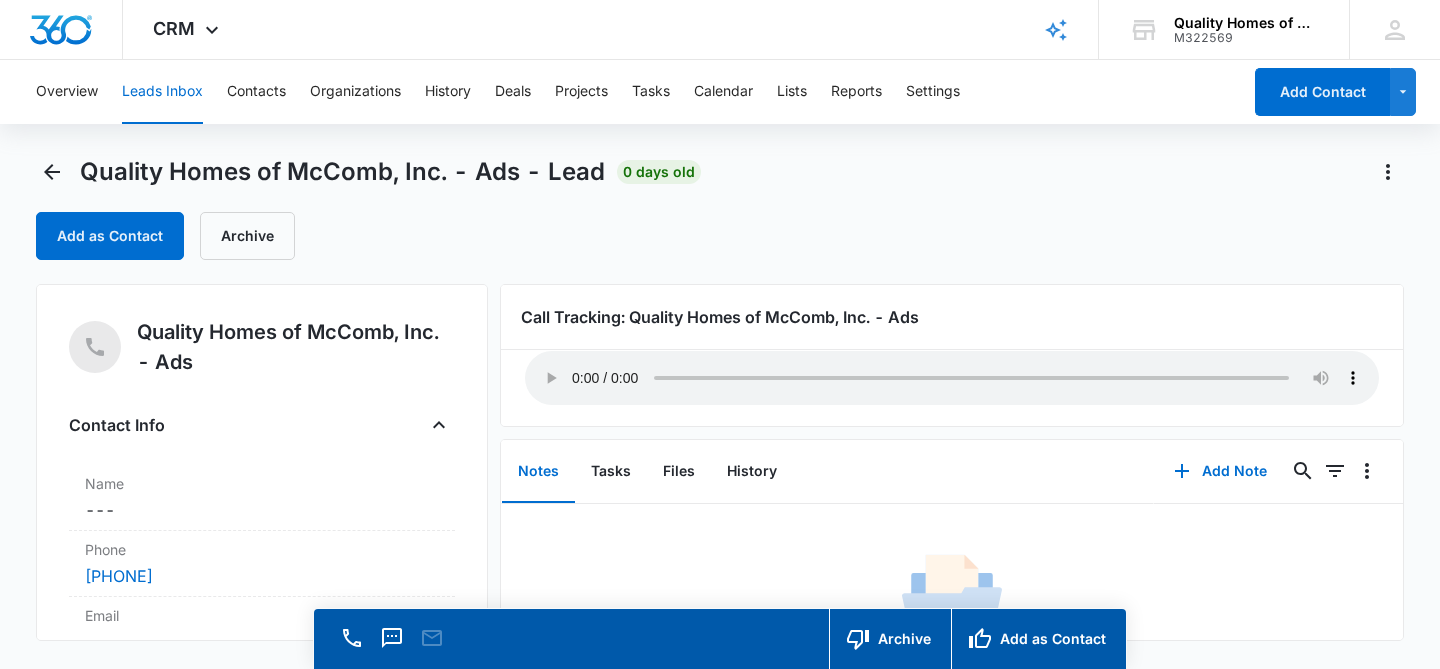 scroll, scrollTop: 82, scrollLeft: 0, axis: vertical 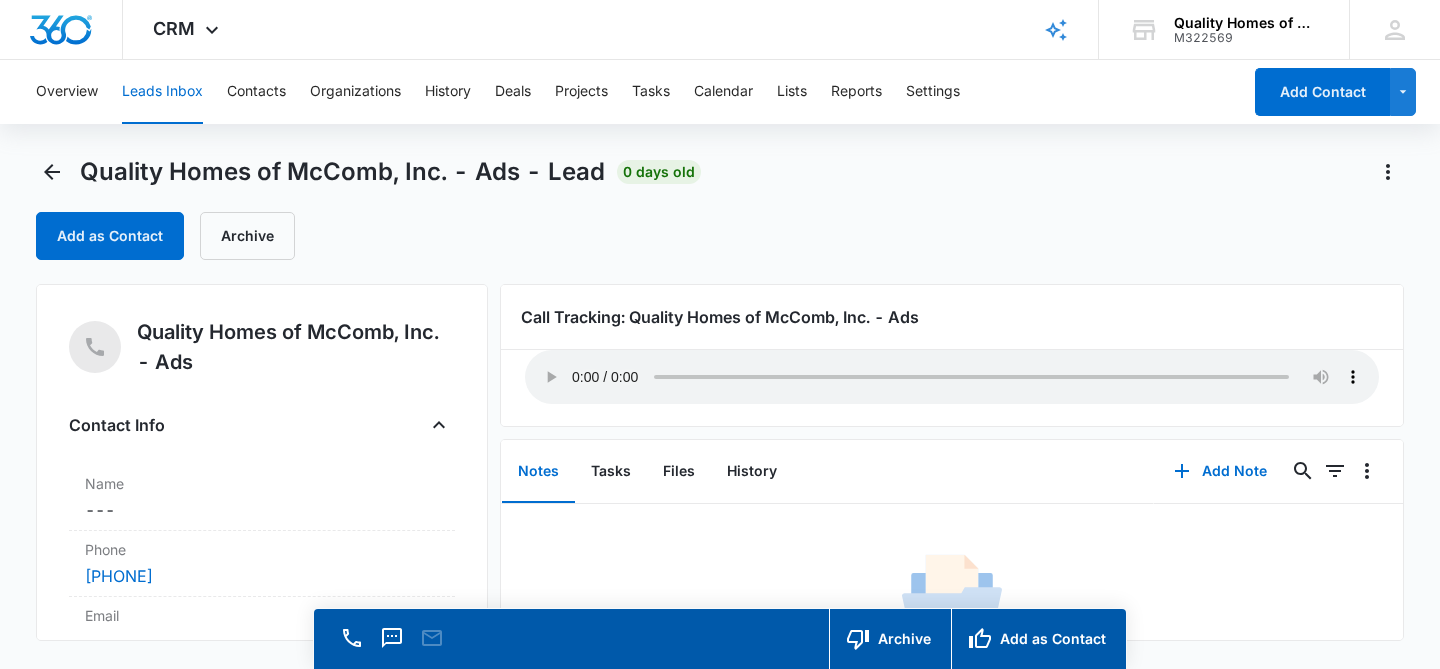 type 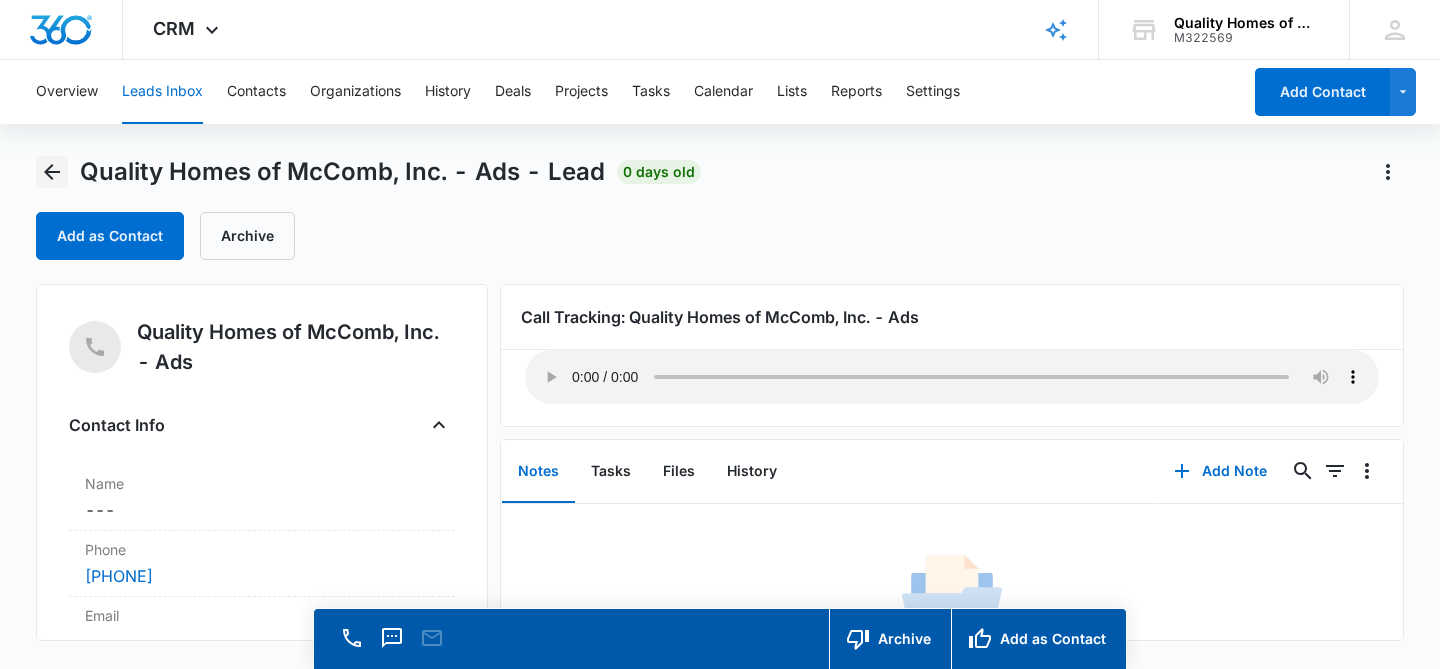 click 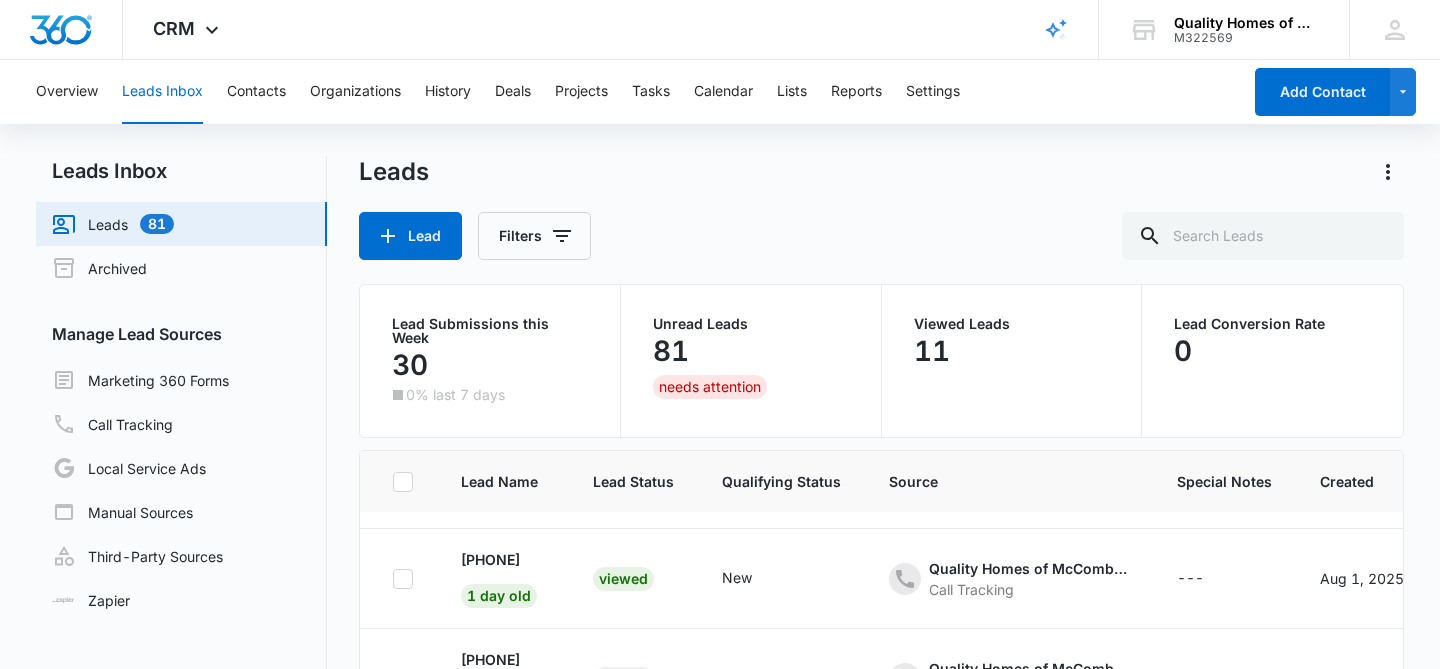 scroll, scrollTop: 188, scrollLeft: 0, axis: vertical 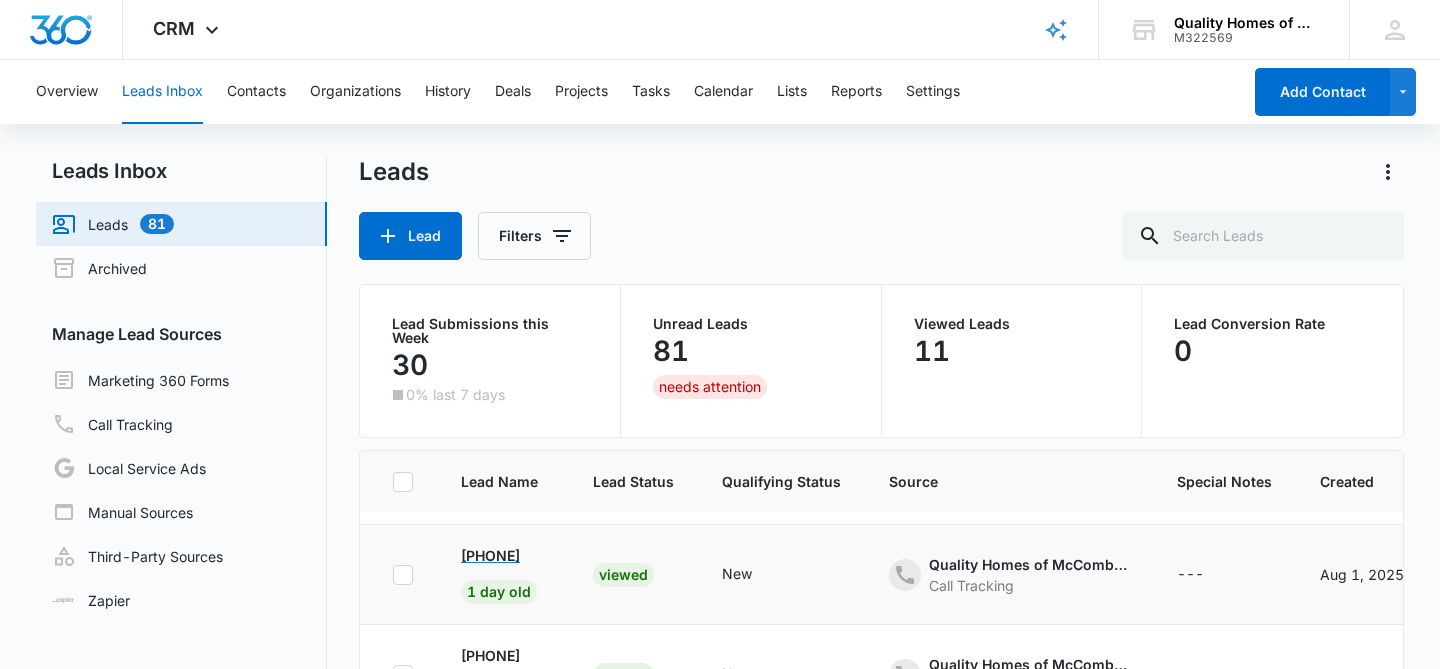 click on "[PHONE]" at bounding box center [490, 555] 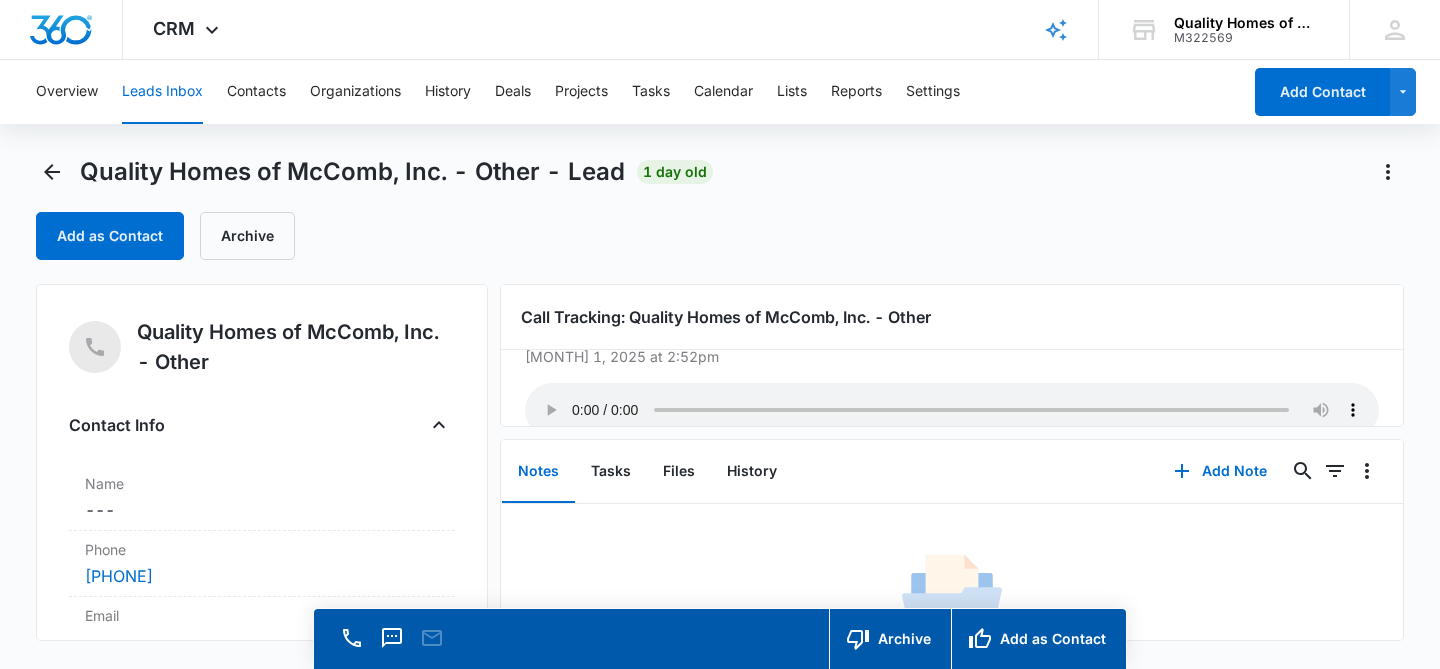 scroll, scrollTop: 56, scrollLeft: 0, axis: vertical 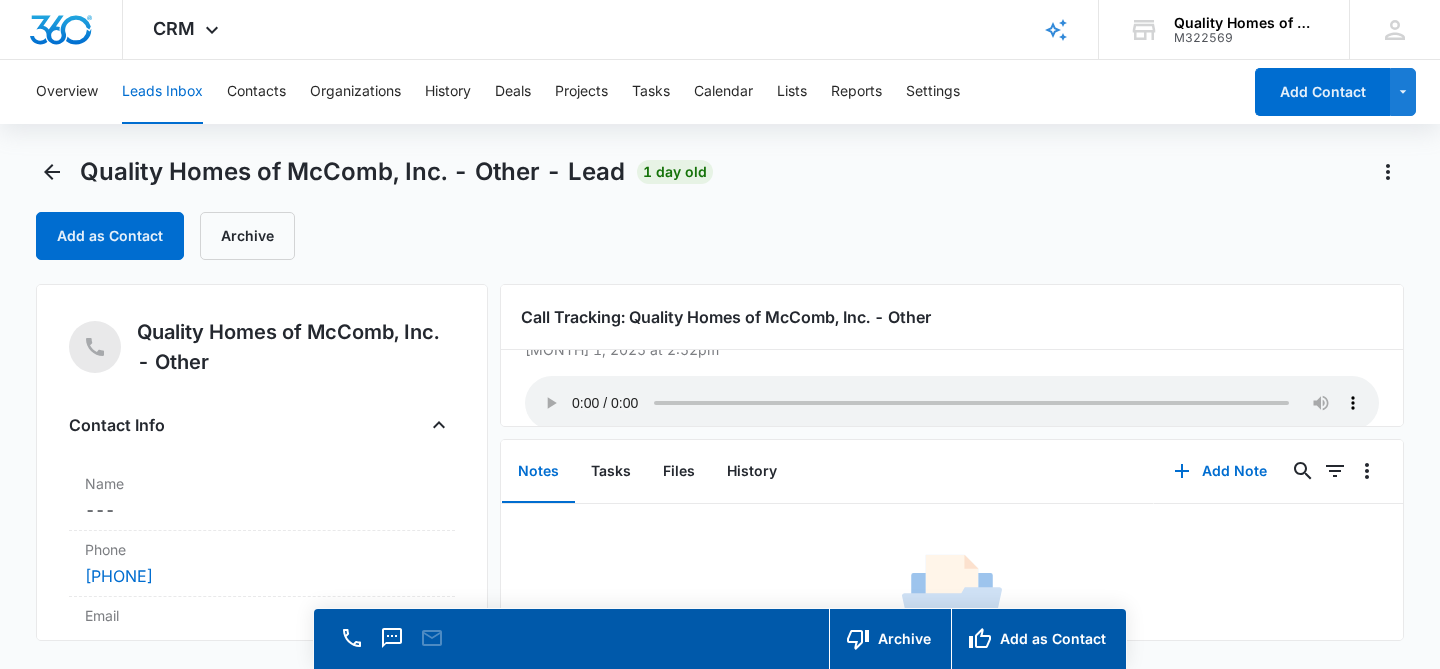 type 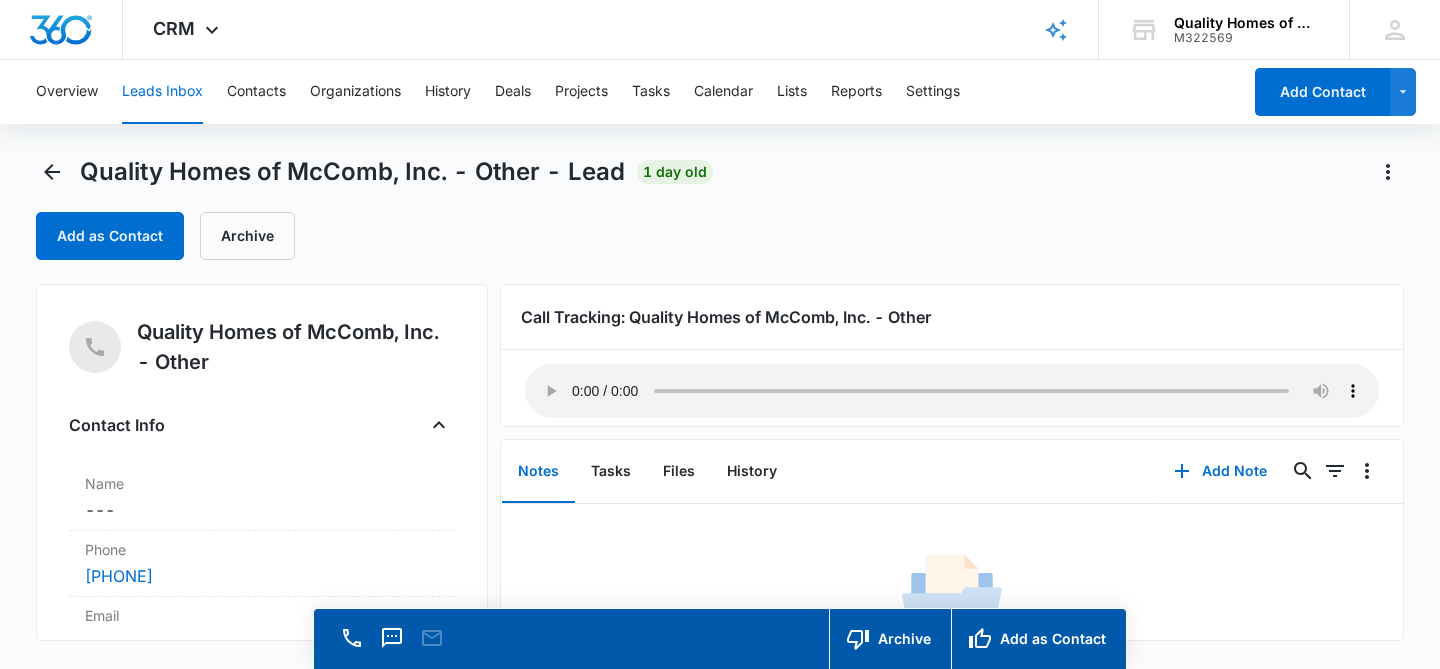 scroll, scrollTop: 74, scrollLeft: 0, axis: vertical 